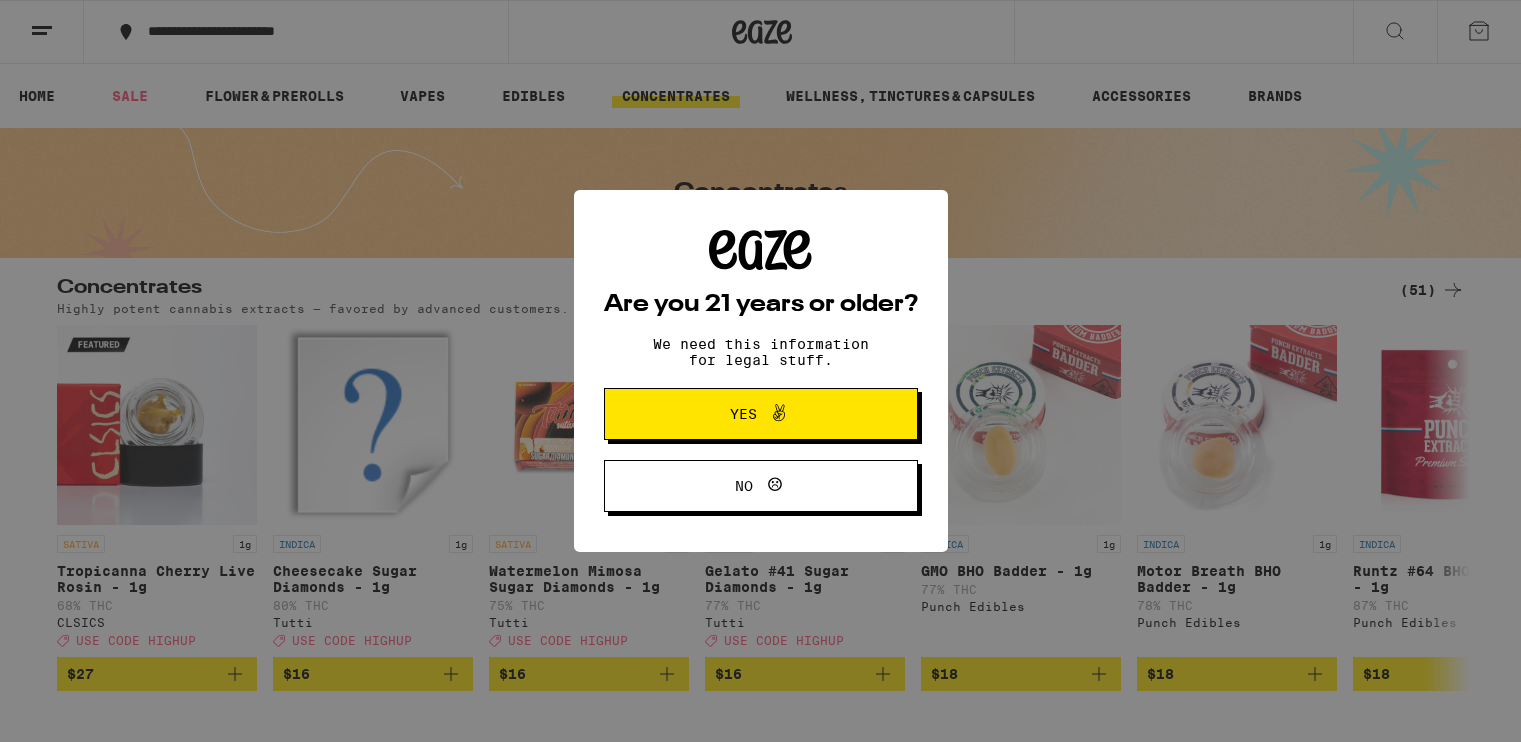 scroll, scrollTop: 0, scrollLeft: 0, axis: both 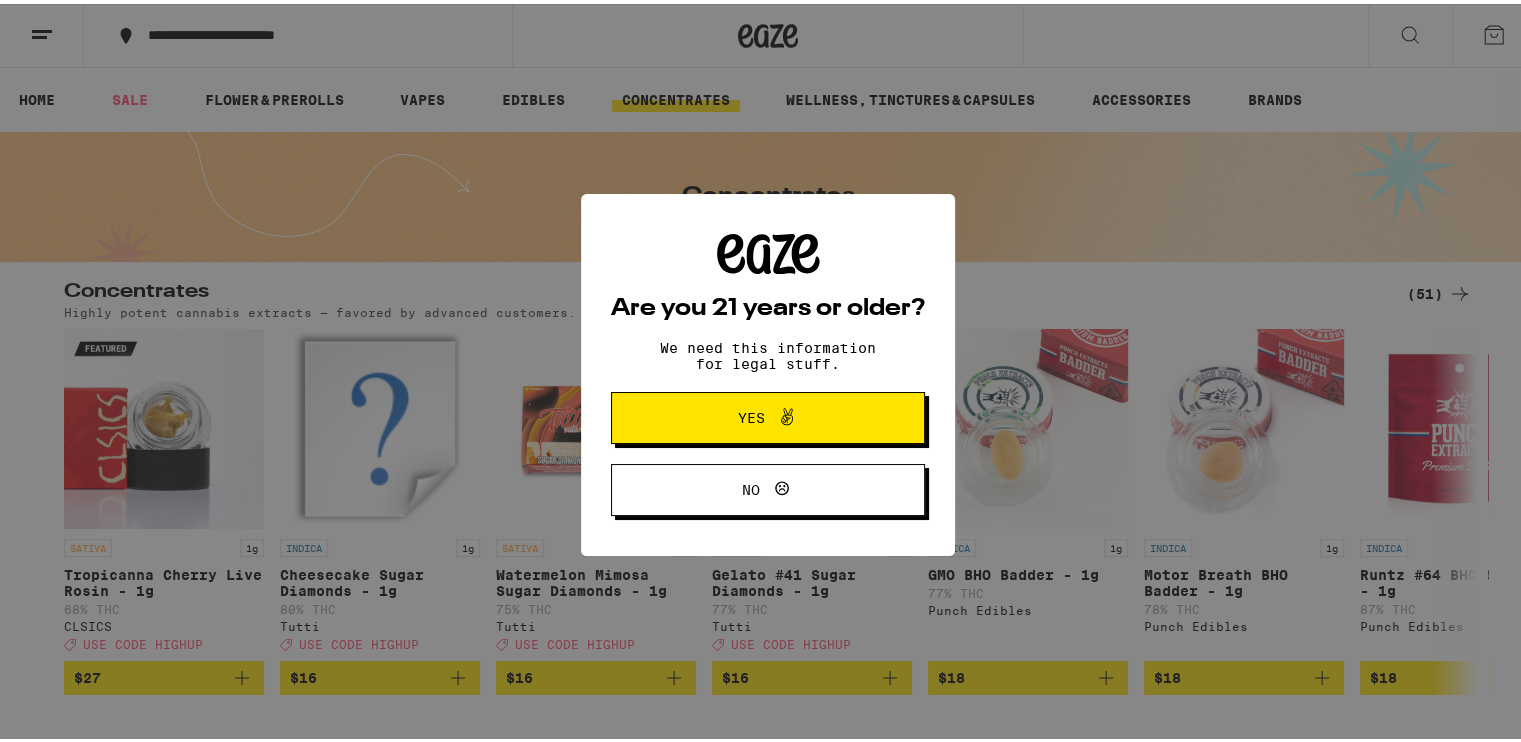click on "Are you 21 years or older? We need this information for legal stuff. Yes No" at bounding box center (768, 371) 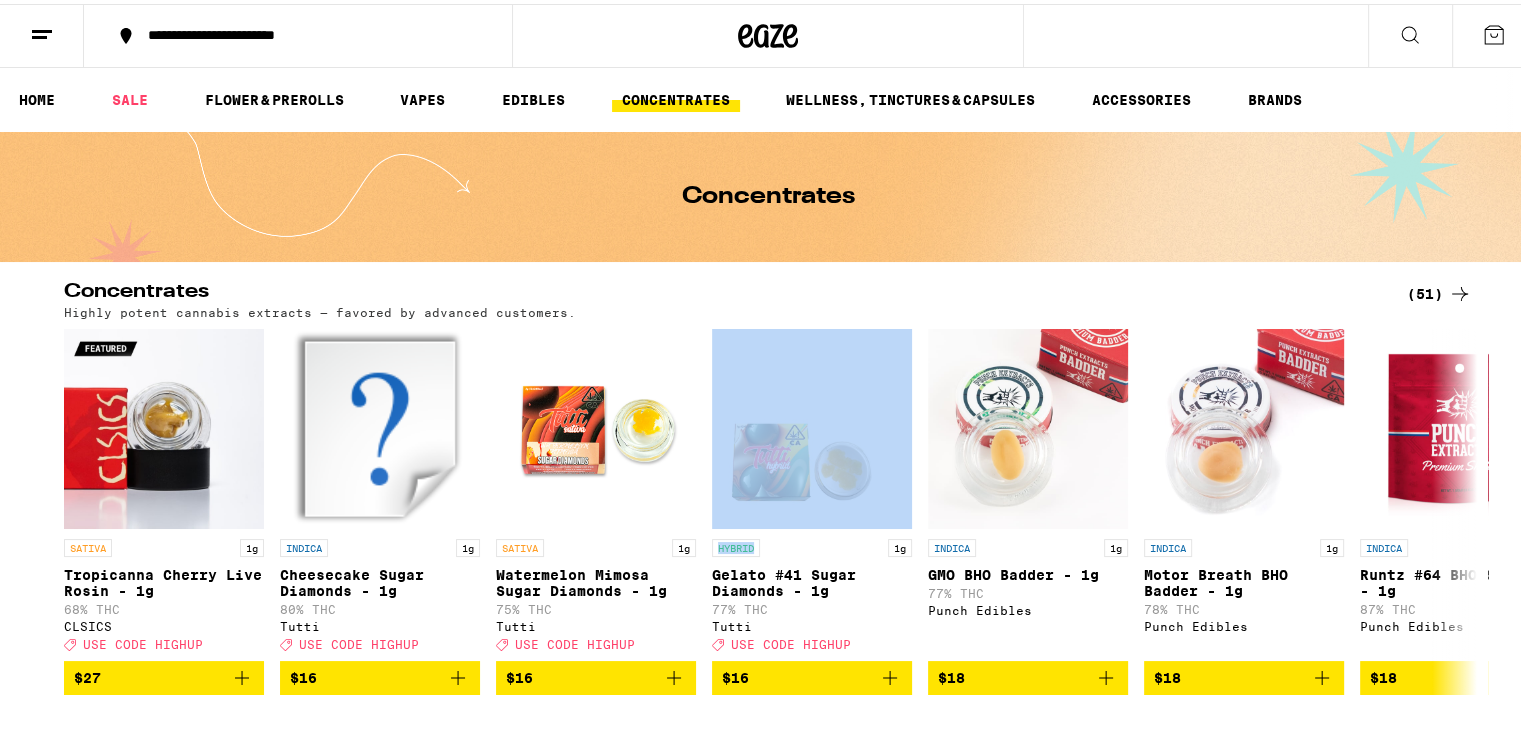 click on "SATIVA 1g Tropicanna Cherry Live Rosin - 1g 68% THC CLSICS Deal Created with Sketch. USE CODE HIGHUP $27 INDICA 1g Cheesecake Sugar Diamonds - 1g 80% THC Tutti Deal Created with Sketch. USE CODE HIGHUP $16 SATIVA 1g Watermelon Mimosa Sugar Diamonds - 1g 75% THC Tutti Deal Created with Sketch. USE CODE HIGHUP $16 HYBRID 1g Gelato #41 Sugar Diamonds - 1g 77% THC Tutti Deal Created with Sketch. USE CODE HIGHUP $16 INDICA 1g GMO BHO Badder - 1g 77% THC Punch Edibles $18 INDICA 1g Motor Breath BHO Badder - 1g 78% THC Punch Edibles $18 INDICA 1g Runtz #64 BHO Shatter - 1g 87% THC Punch Edibles $18 INDICA 1g Watermelon Runtz BHO Badder - 1g 86% THC Punch Edibles $18 SATIVA 1g Blue Jack BHO Badder - 1g 77% THC Punch Edibles $18 SATIVA 1g Lemon Zkittles BHO Badder - 1g 76% THC Punch Edibles $18 SATIVA 1g Mimosa BHO Badder - 1g 75% THC Punch Edibles $18" at bounding box center [768, 508] 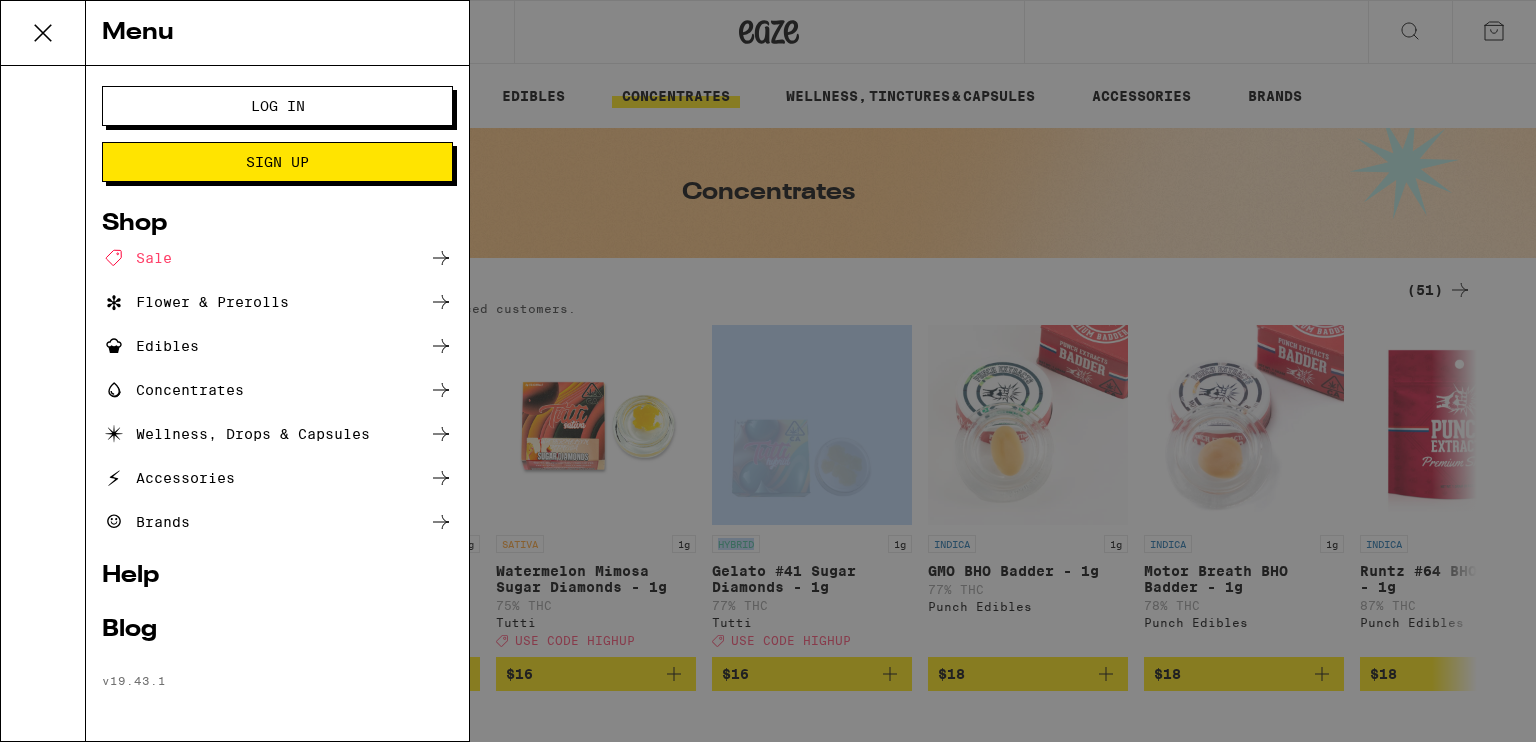 click on "Log In" at bounding box center [277, 106] 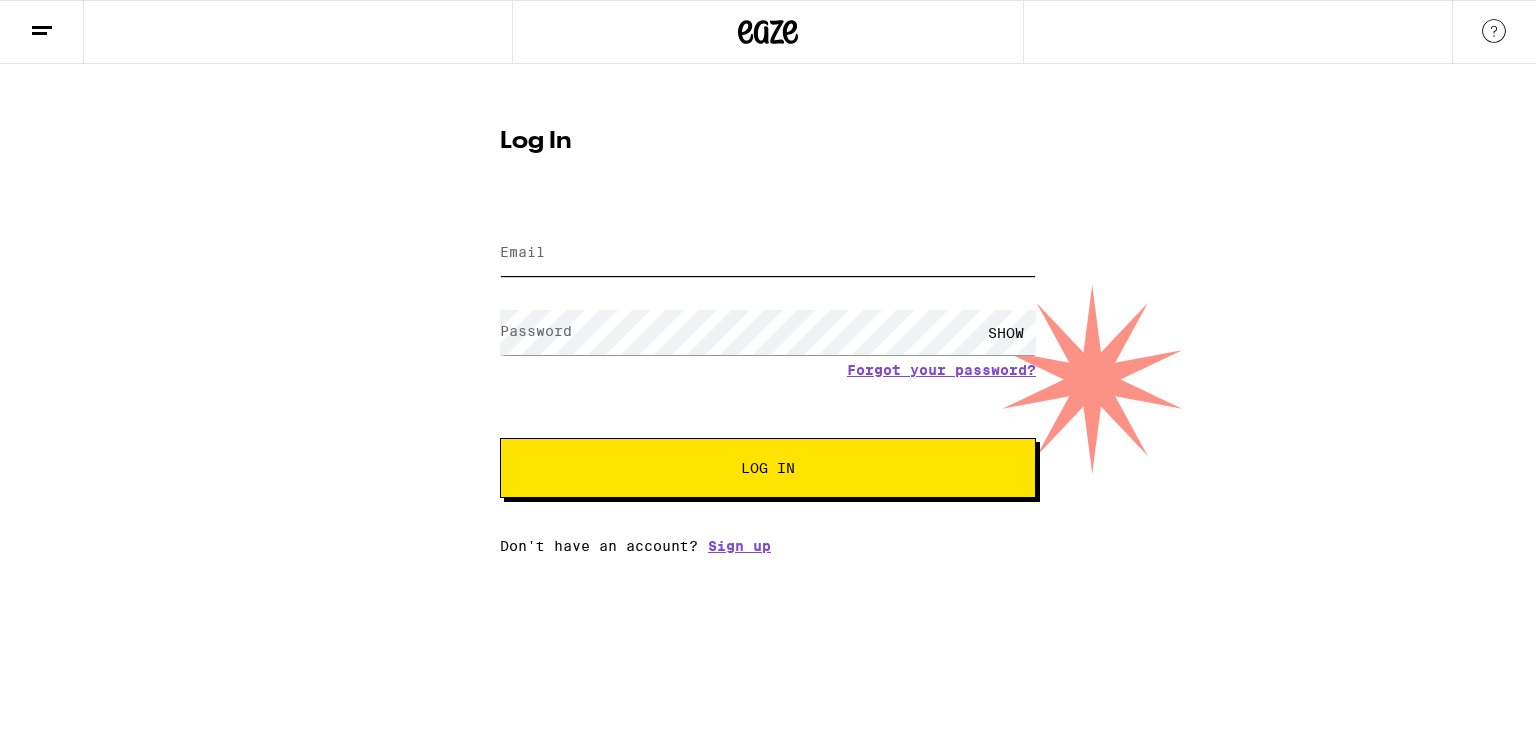 type on "[EMAIL]" 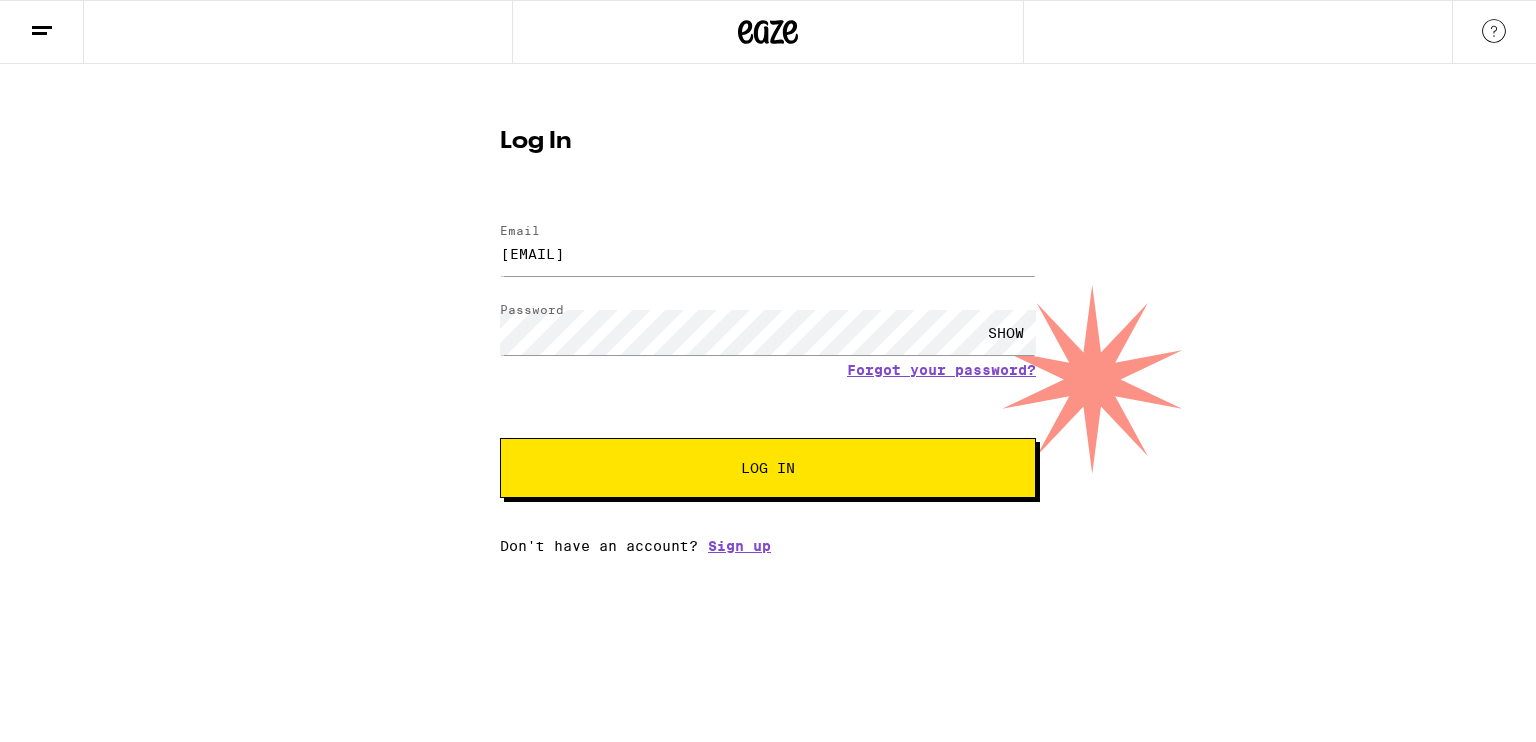 click on "Log In" at bounding box center [768, 468] 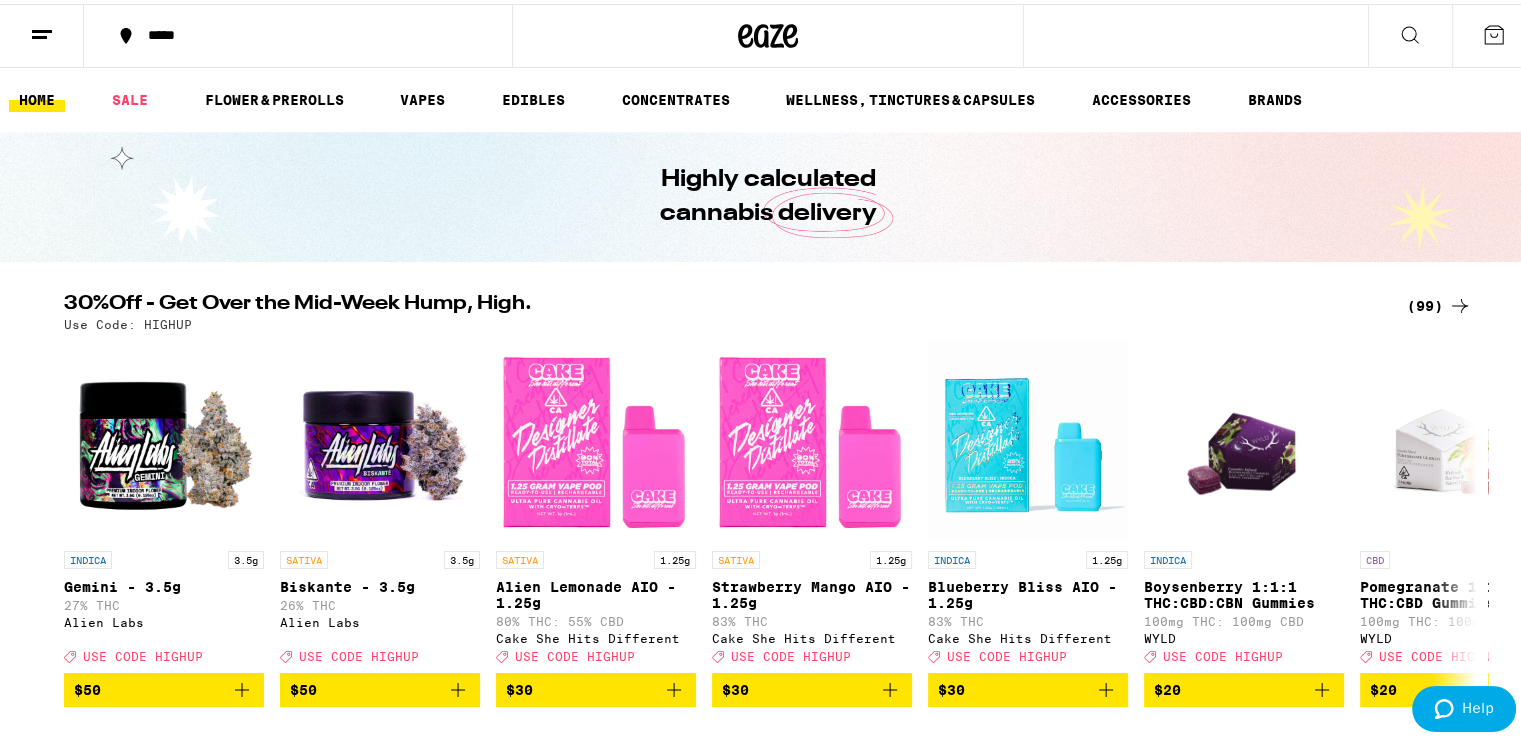 scroll, scrollTop: 30, scrollLeft: 0, axis: vertical 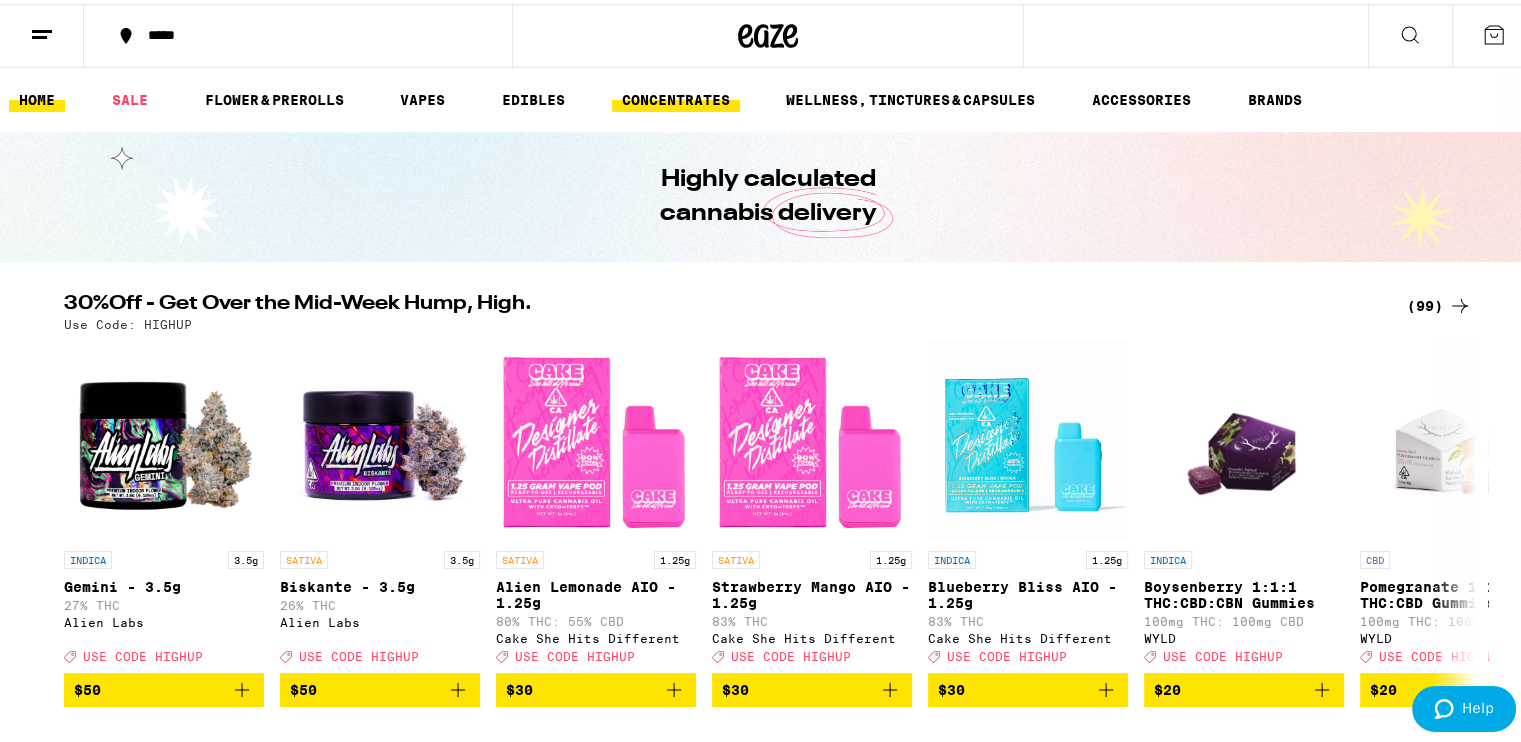 click on "CONCENTRATES" at bounding box center (676, 96) 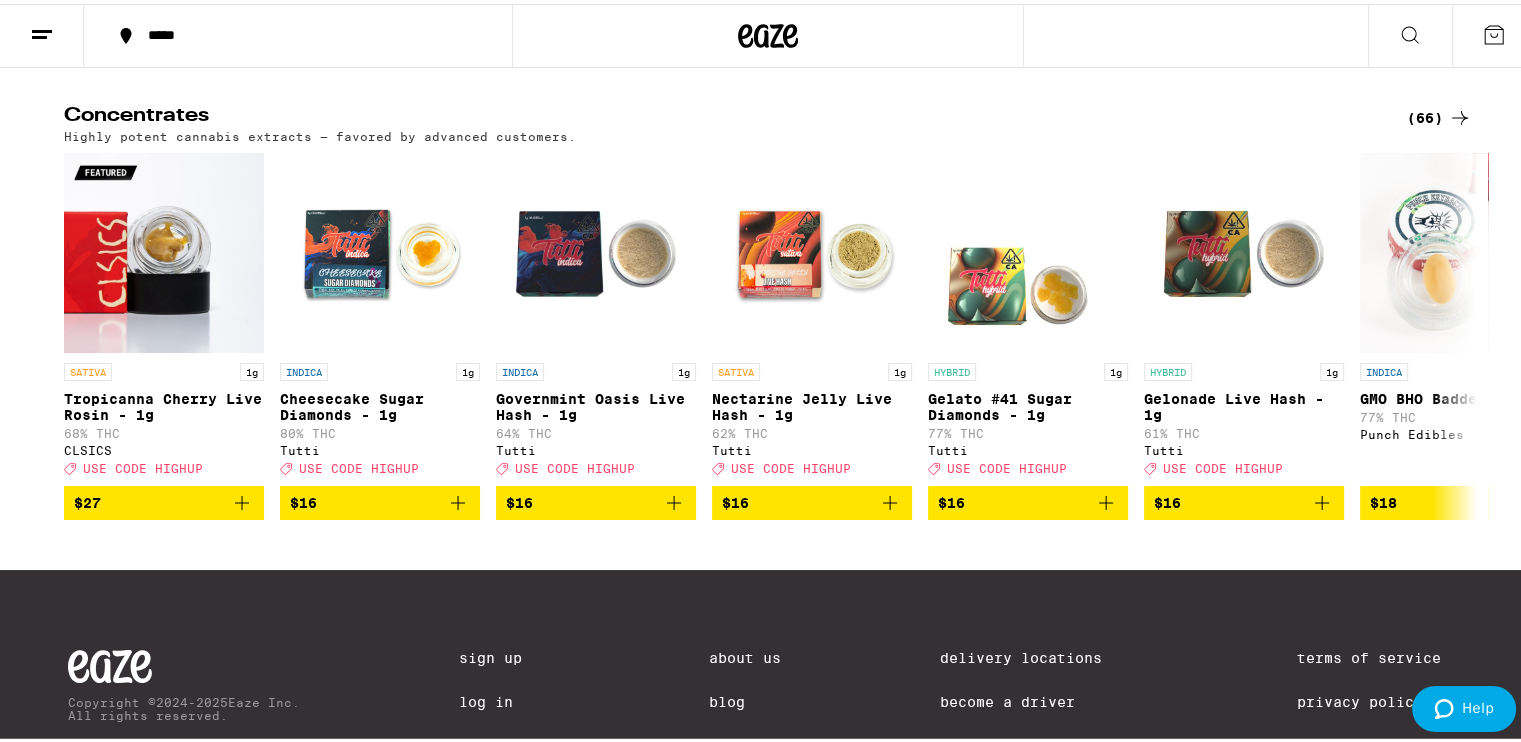 scroll, scrollTop: 604, scrollLeft: 0, axis: vertical 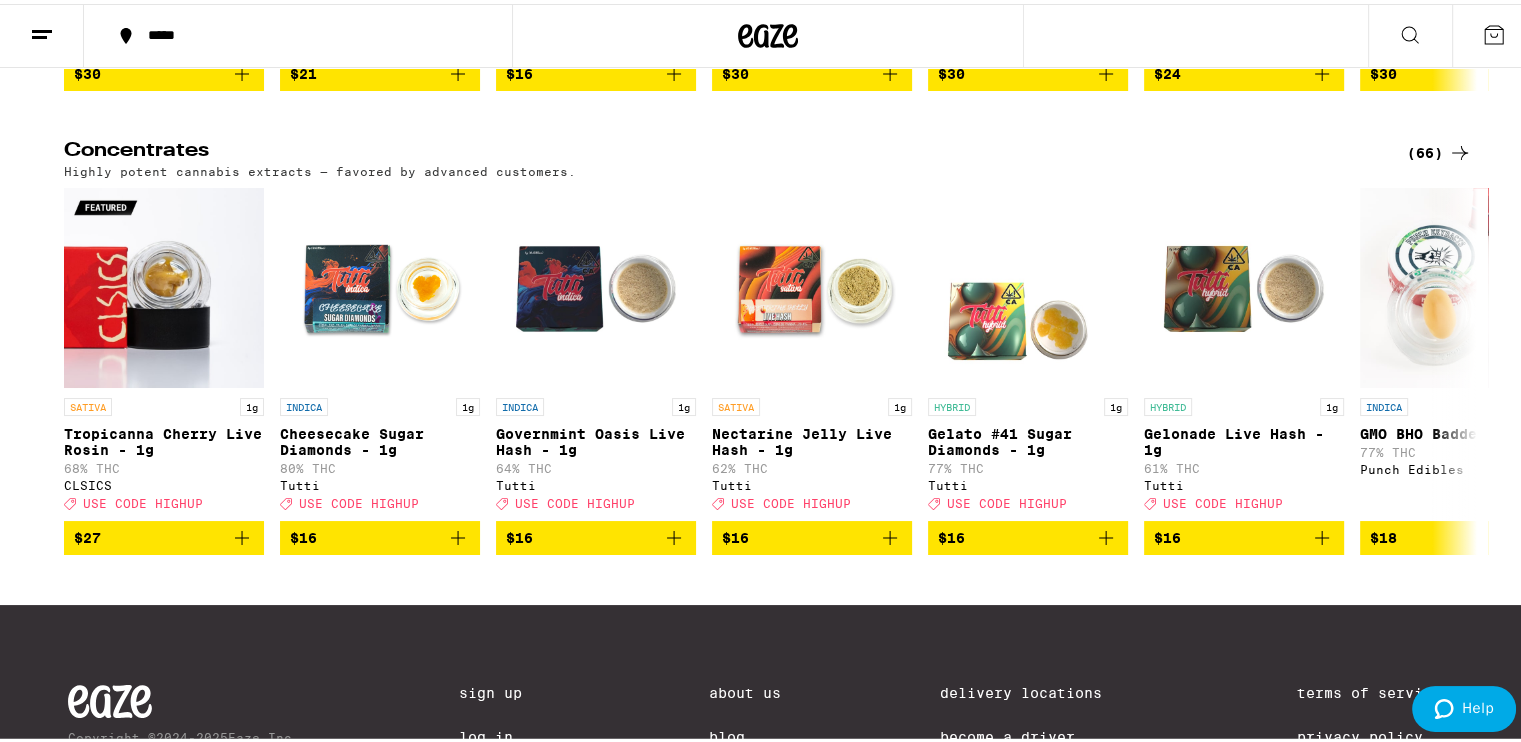 click on "(66)" at bounding box center [1439, 149] 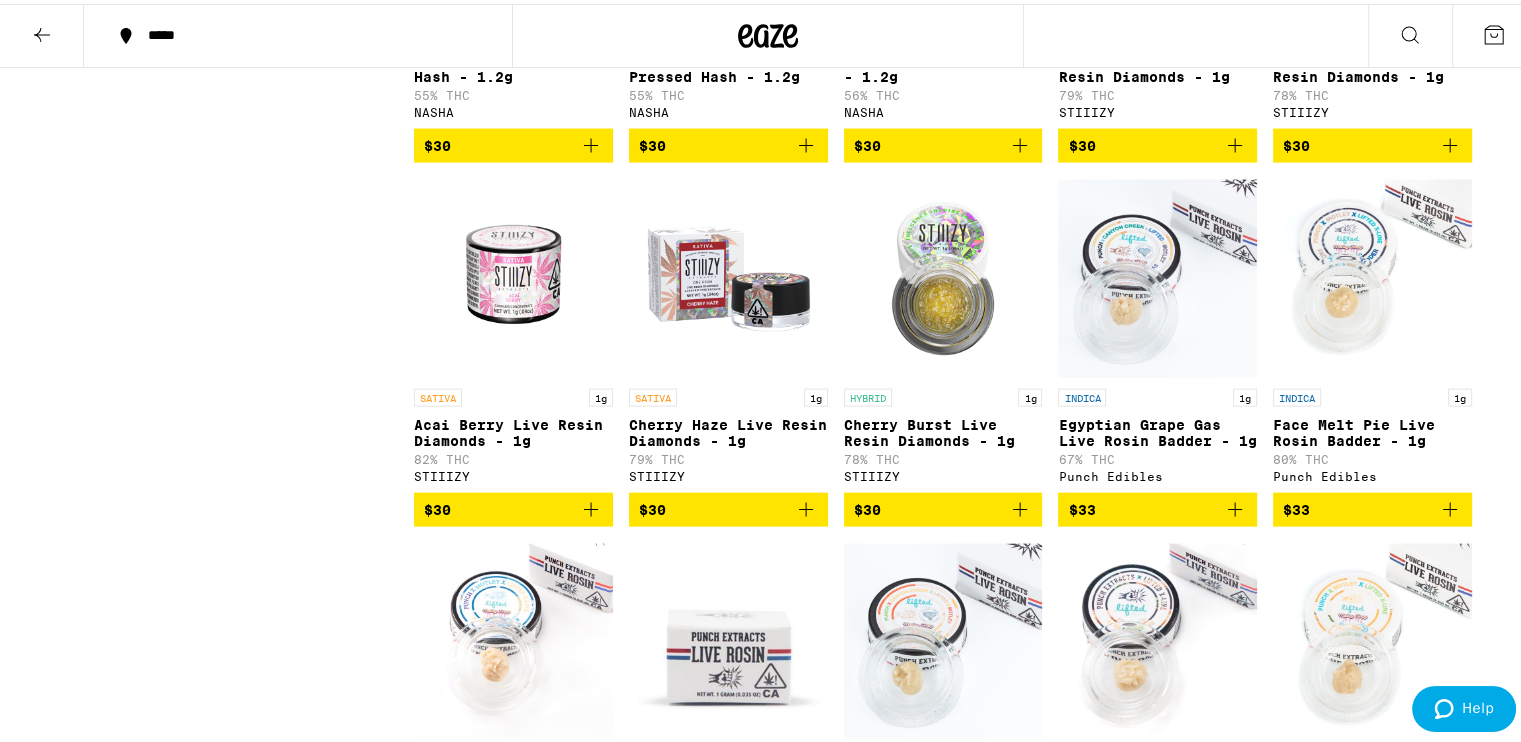 scroll, scrollTop: 4175, scrollLeft: 0, axis: vertical 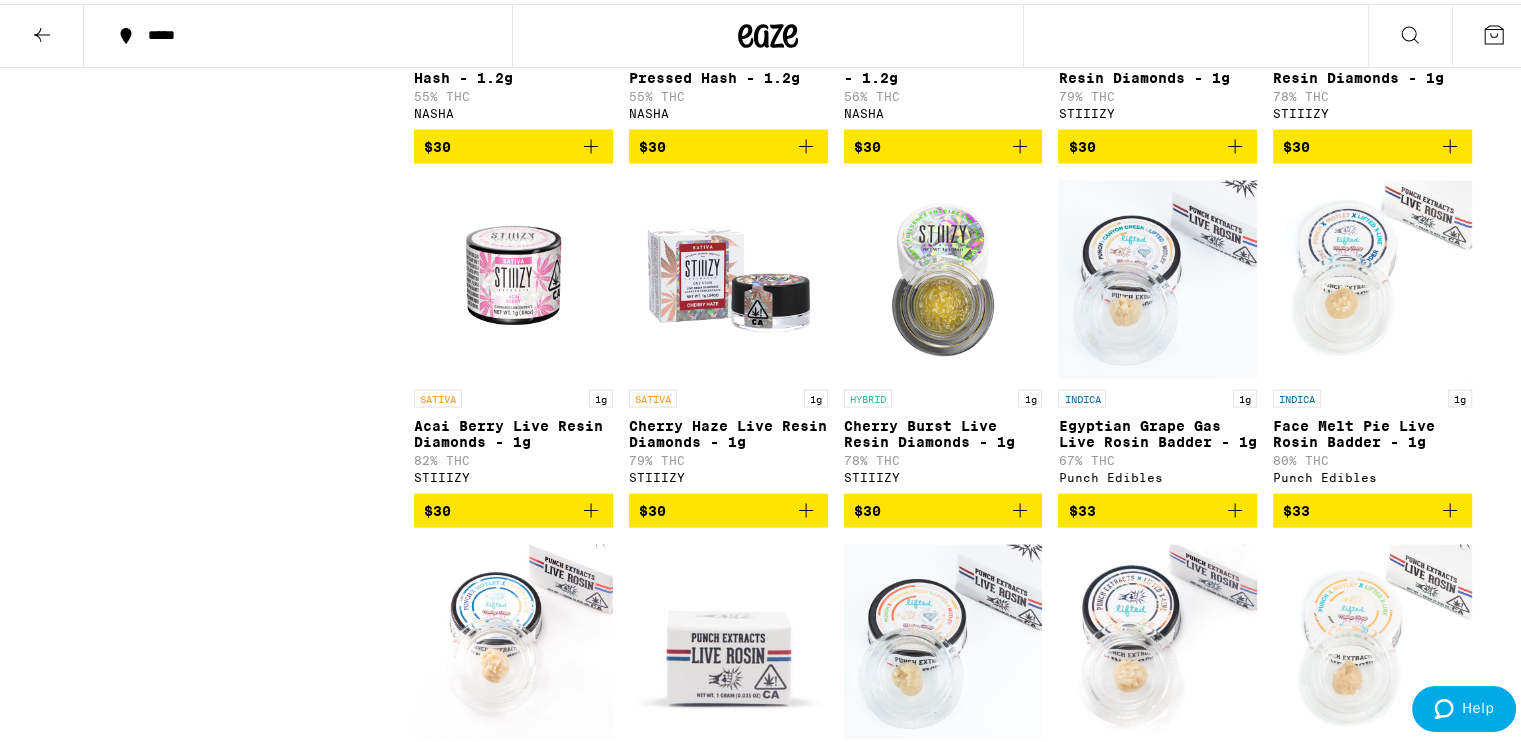 click 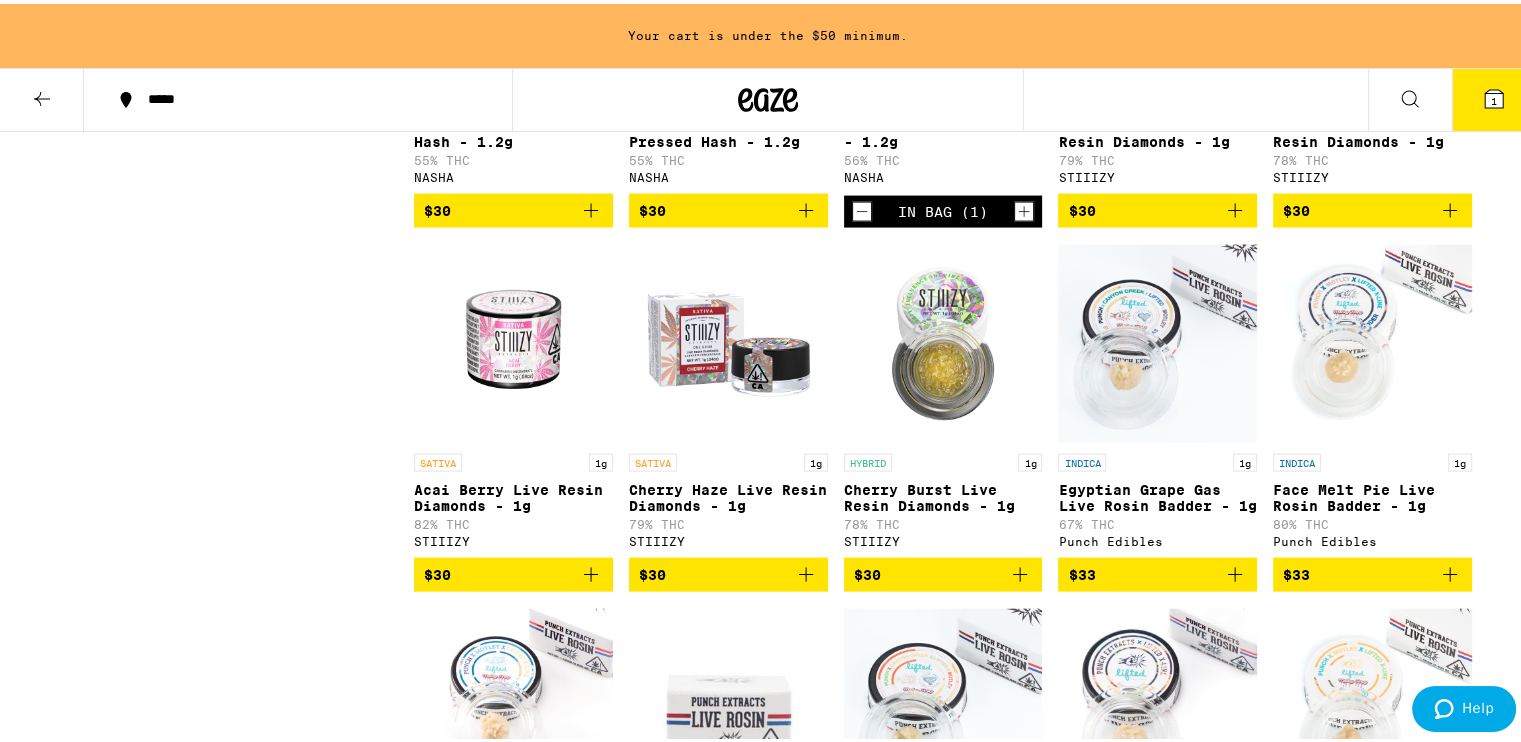 scroll, scrollTop: 4239, scrollLeft: 0, axis: vertical 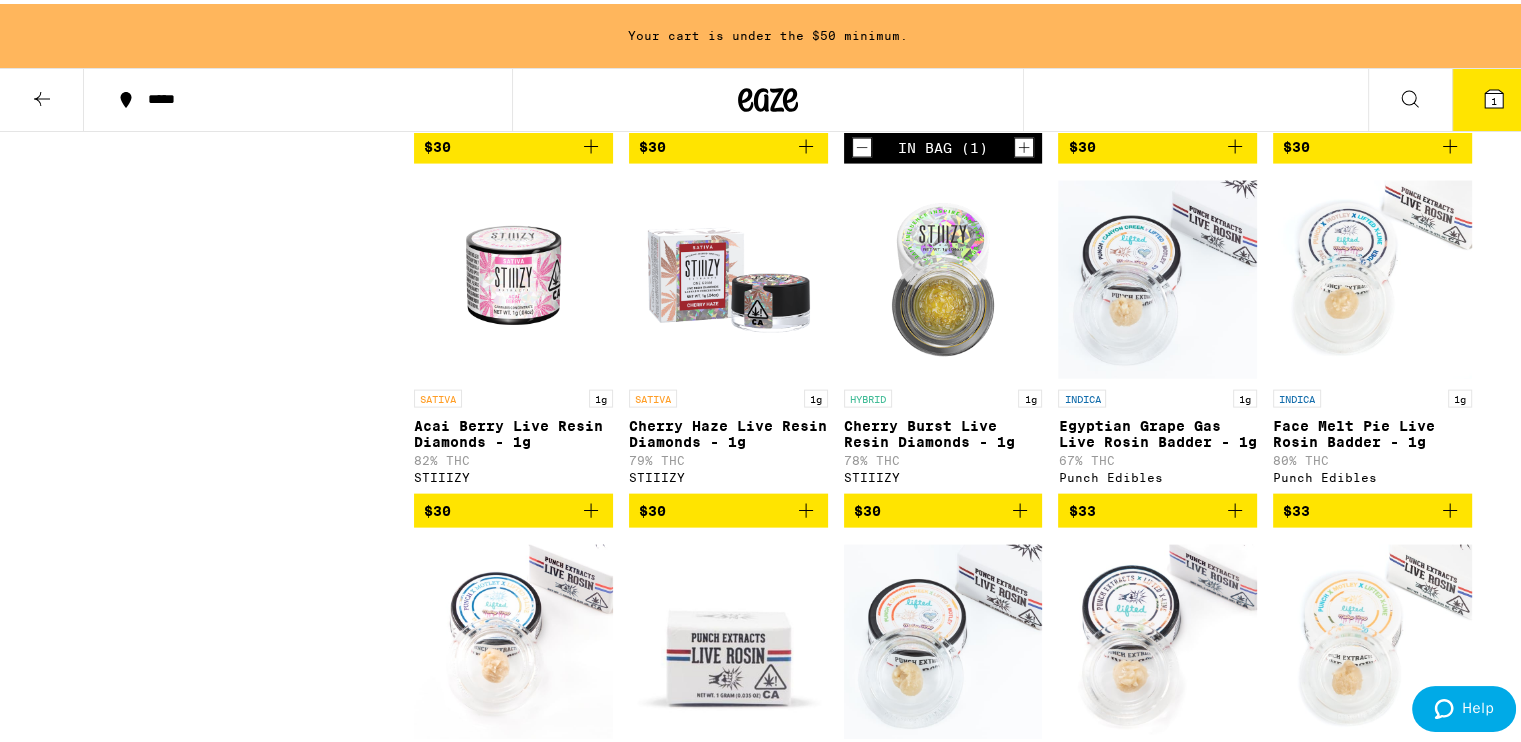 click 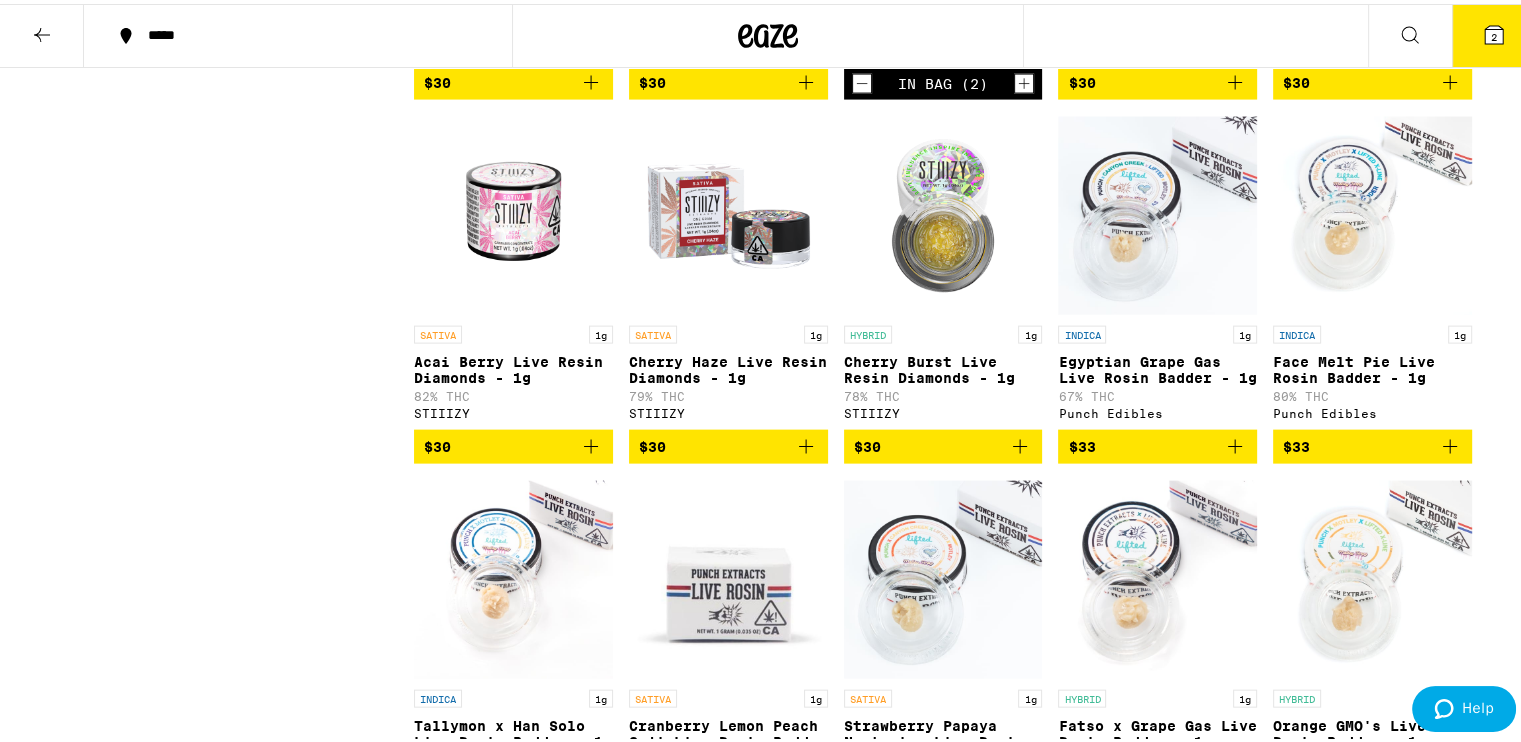 scroll, scrollTop: 4175, scrollLeft: 0, axis: vertical 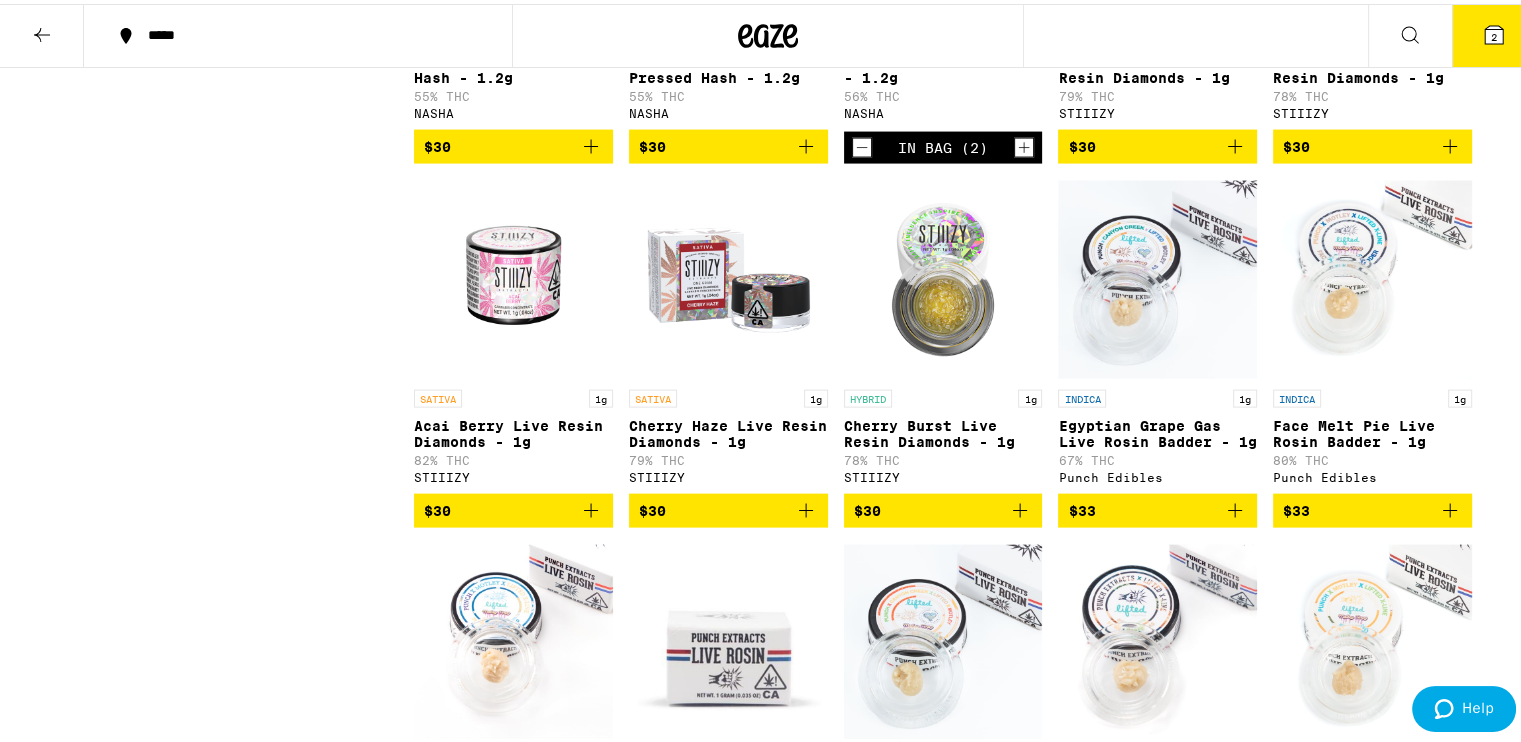 click 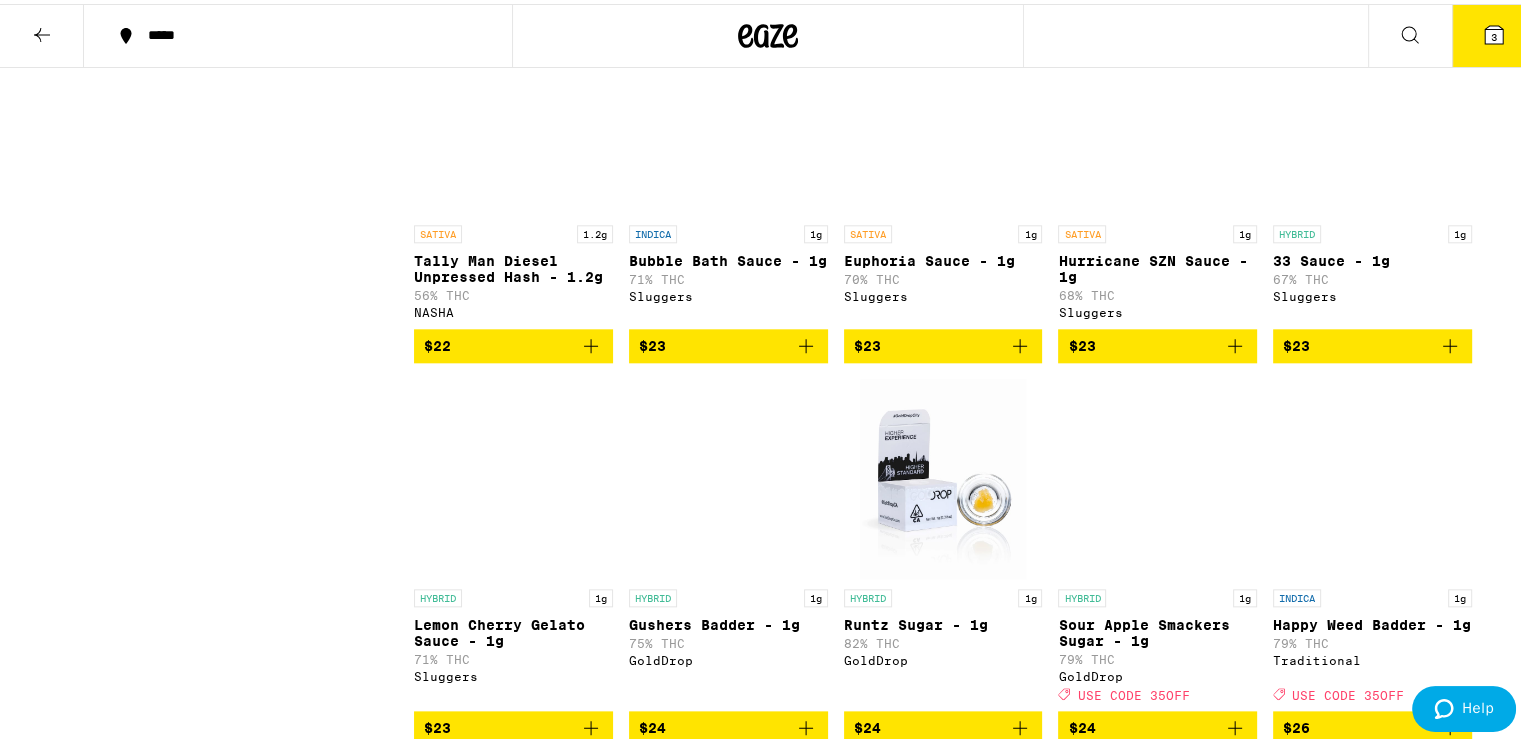 scroll, scrollTop: 2119, scrollLeft: 0, axis: vertical 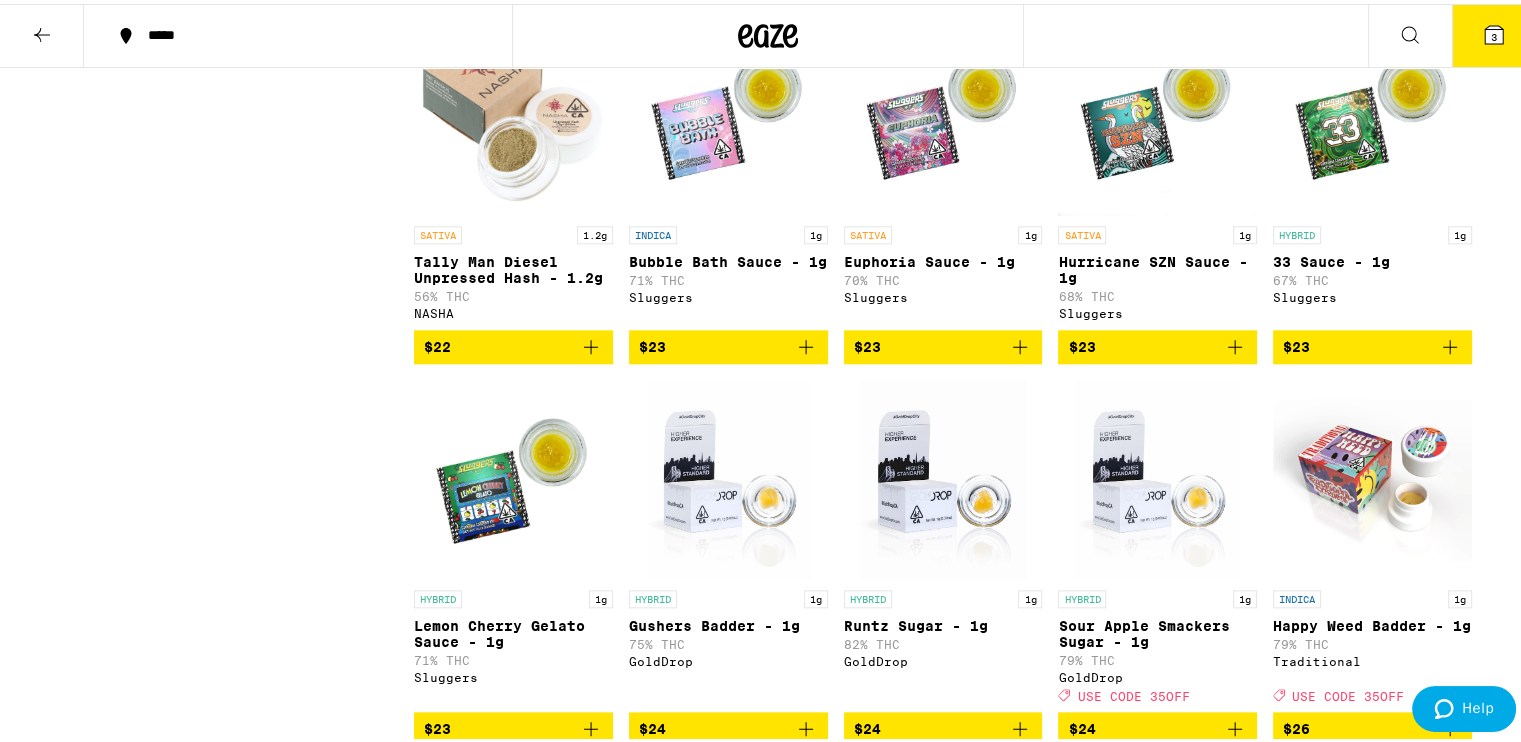 click 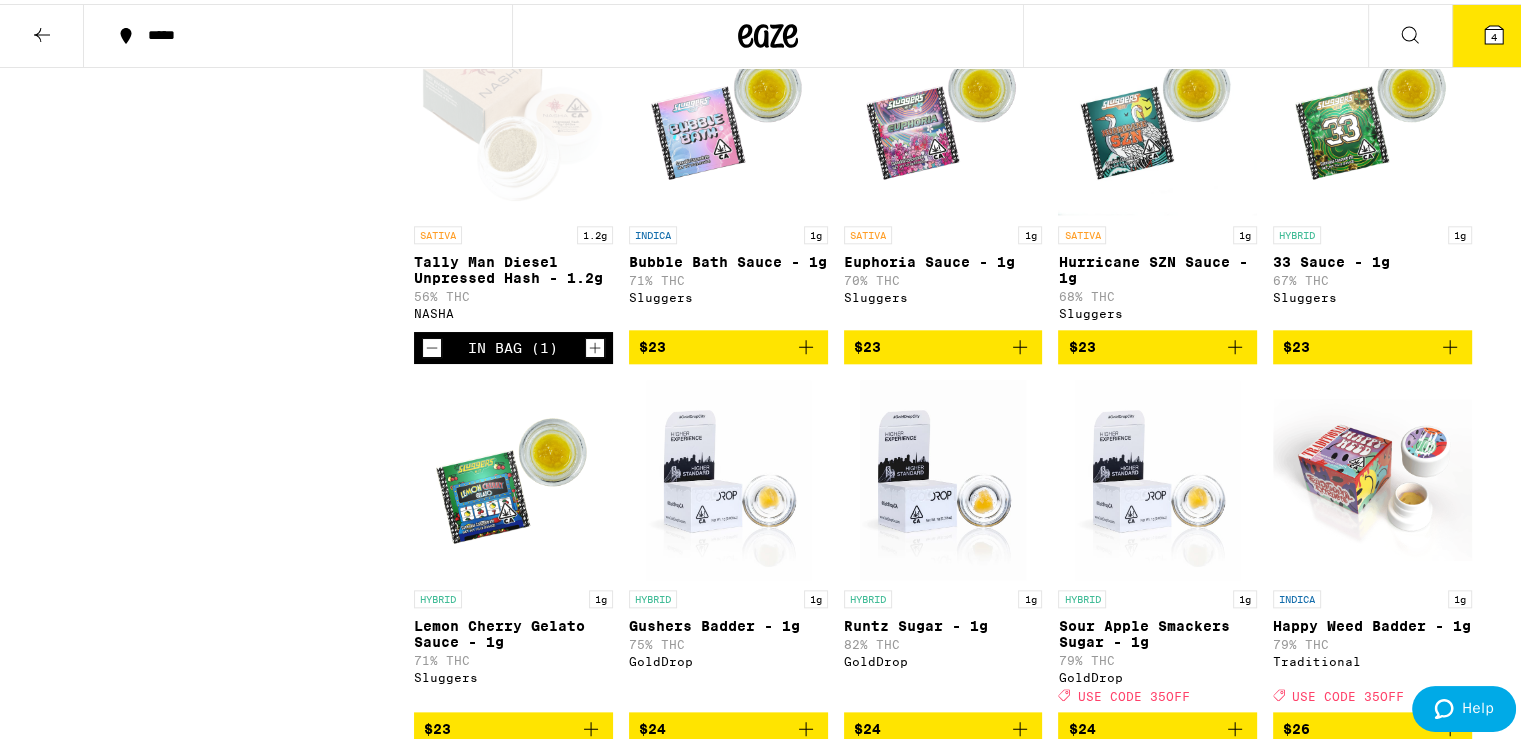 click 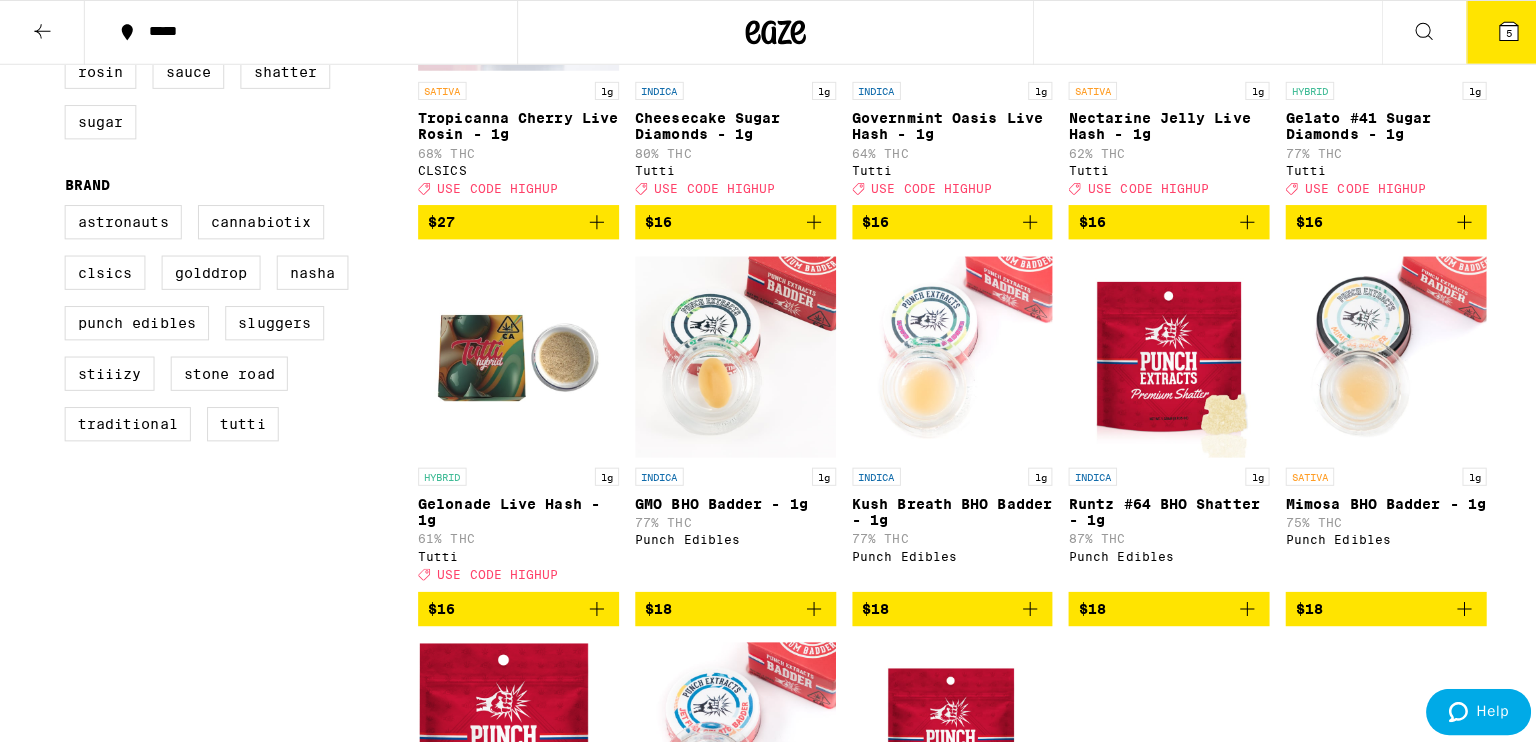 scroll, scrollTop: 370, scrollLeft: 0, axis: vertical 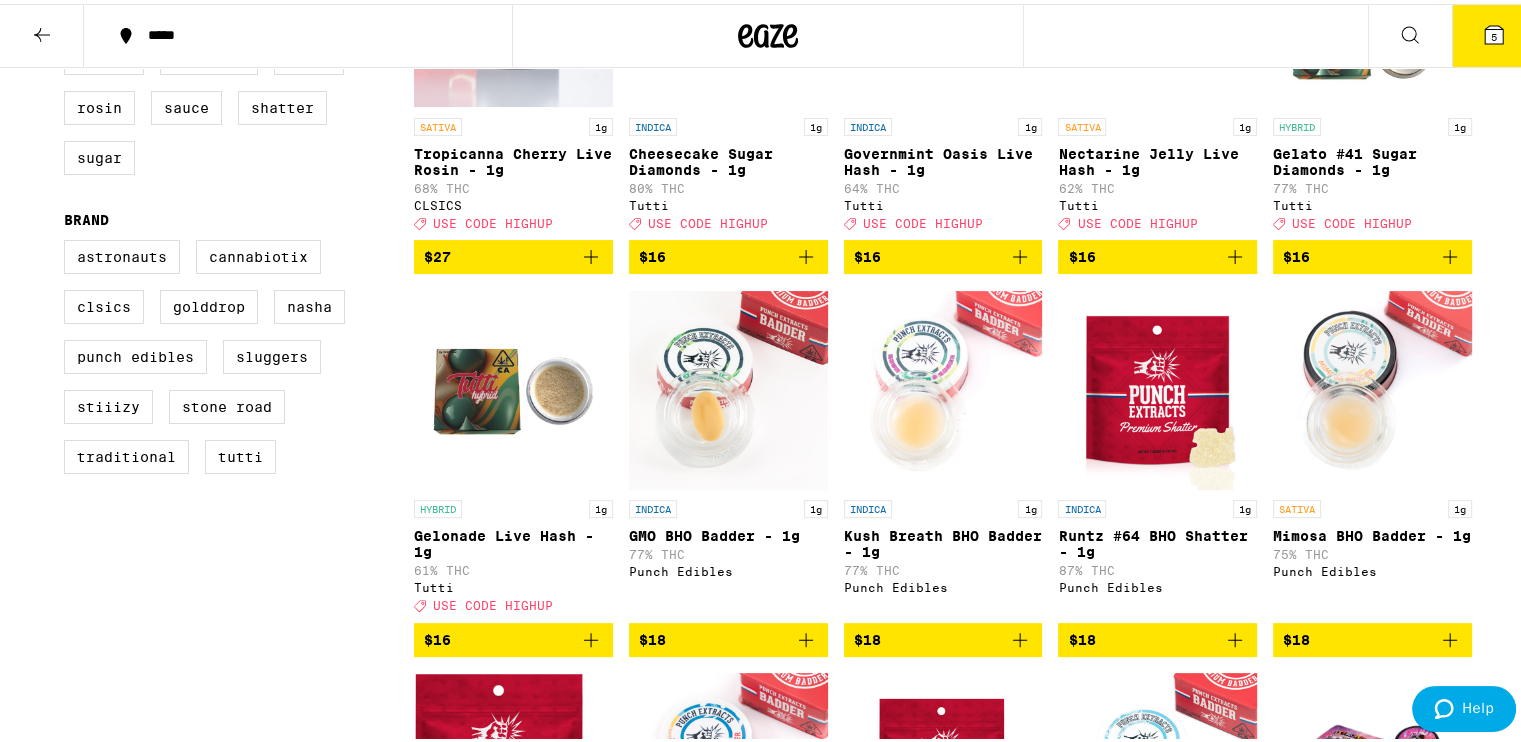 click on "5" at bounding box center [1494, 32] 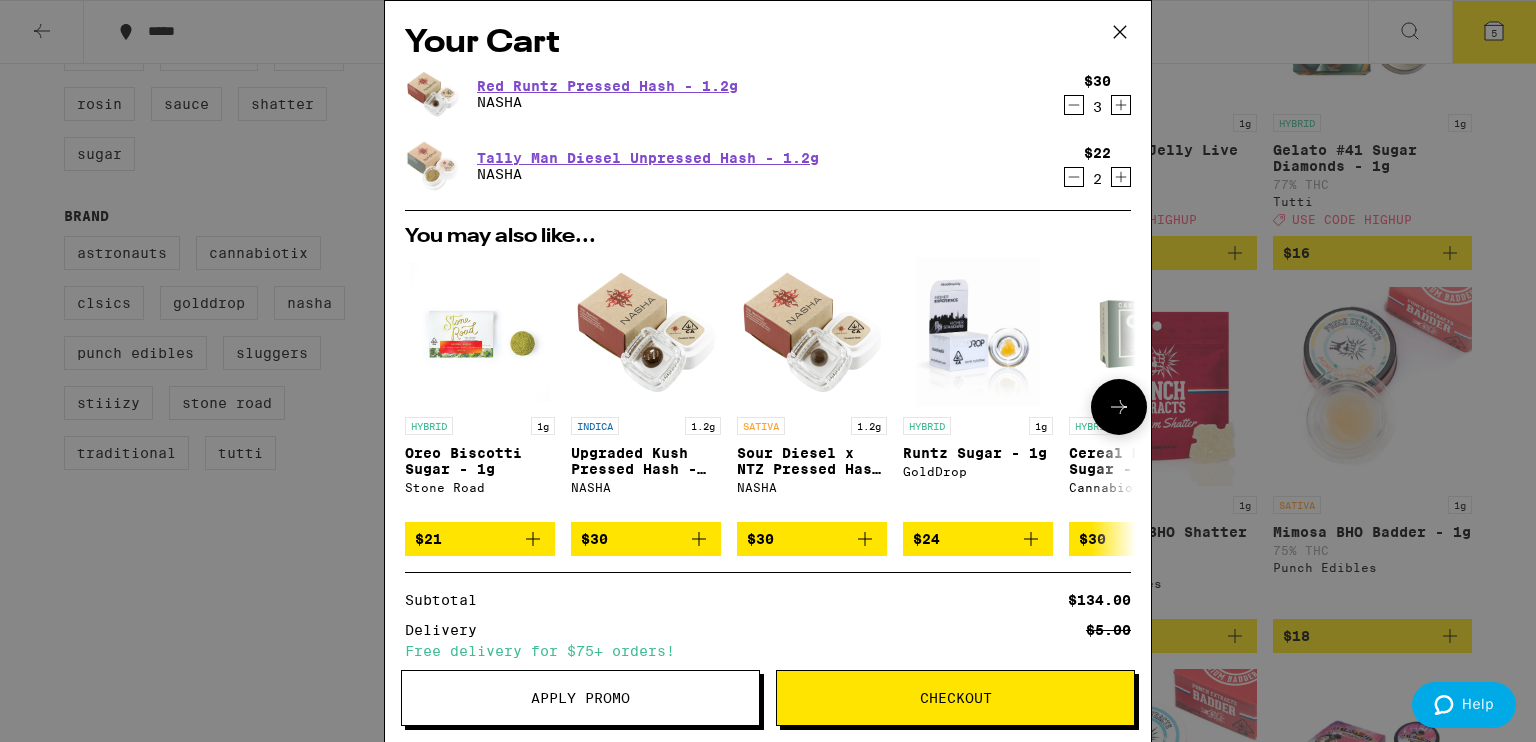scroll, scrollTop: 296, scrollLeft: 0, axis: vertical 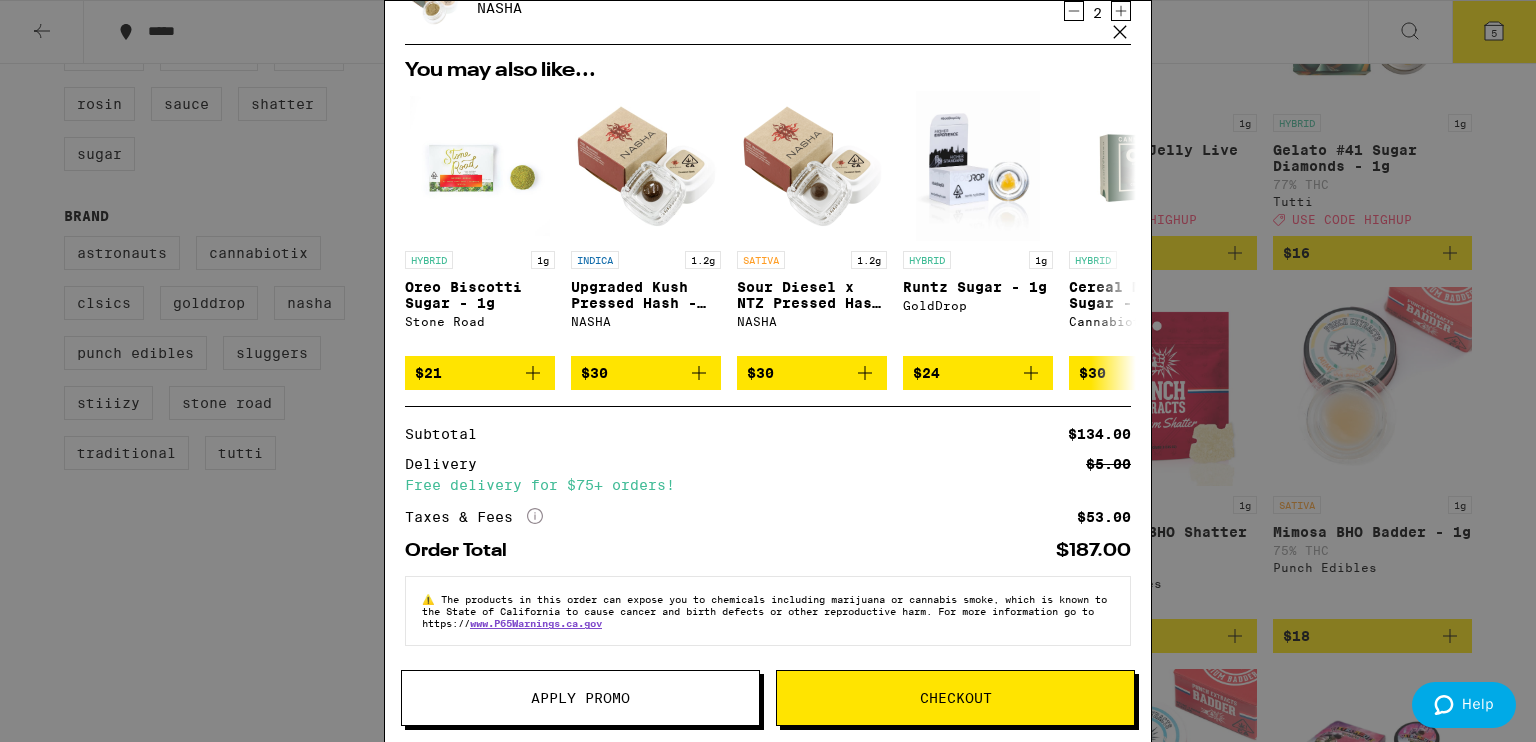 click on "Checkout" at bounding box center (955, 698) 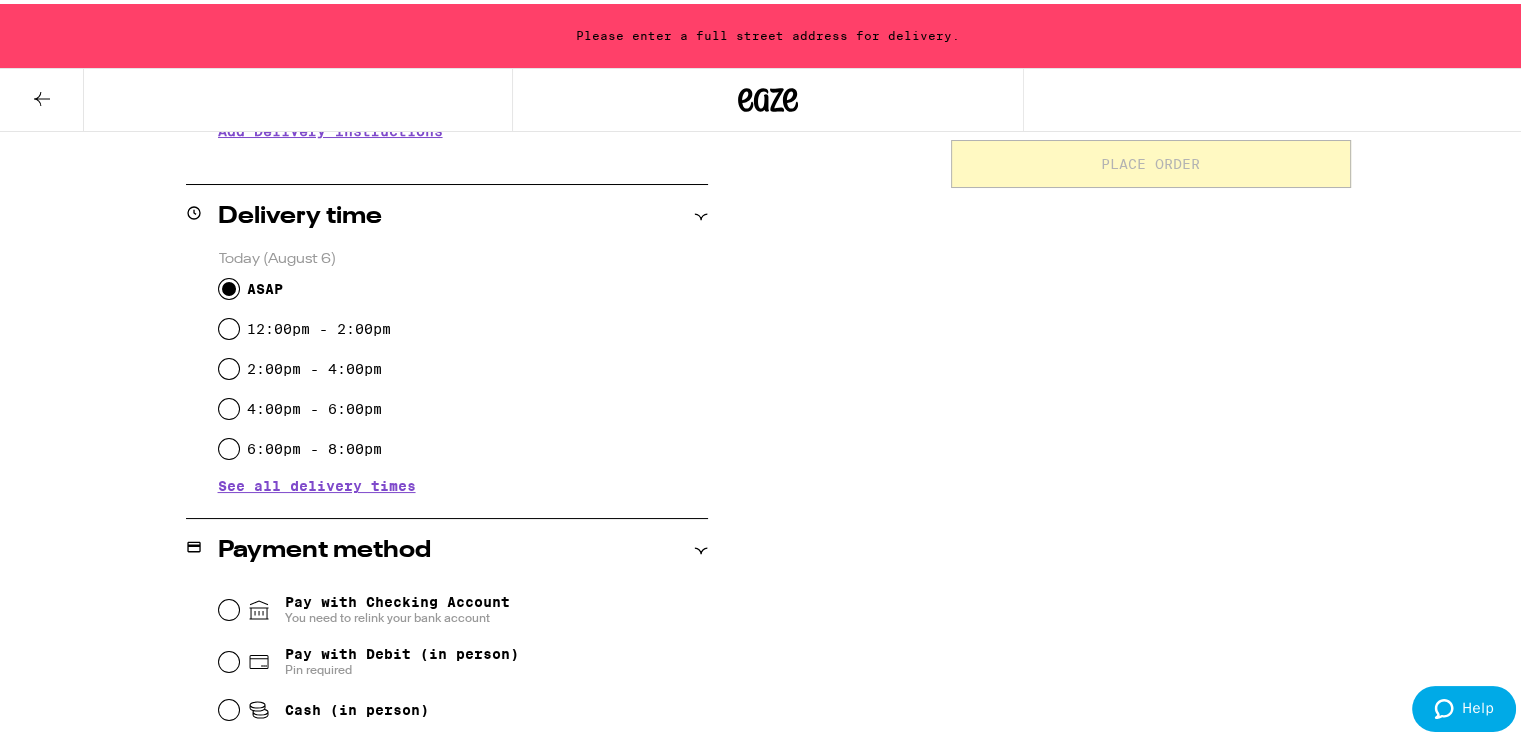scroll, scrollTop: 448, scrollLeft: 0, axis: vertical 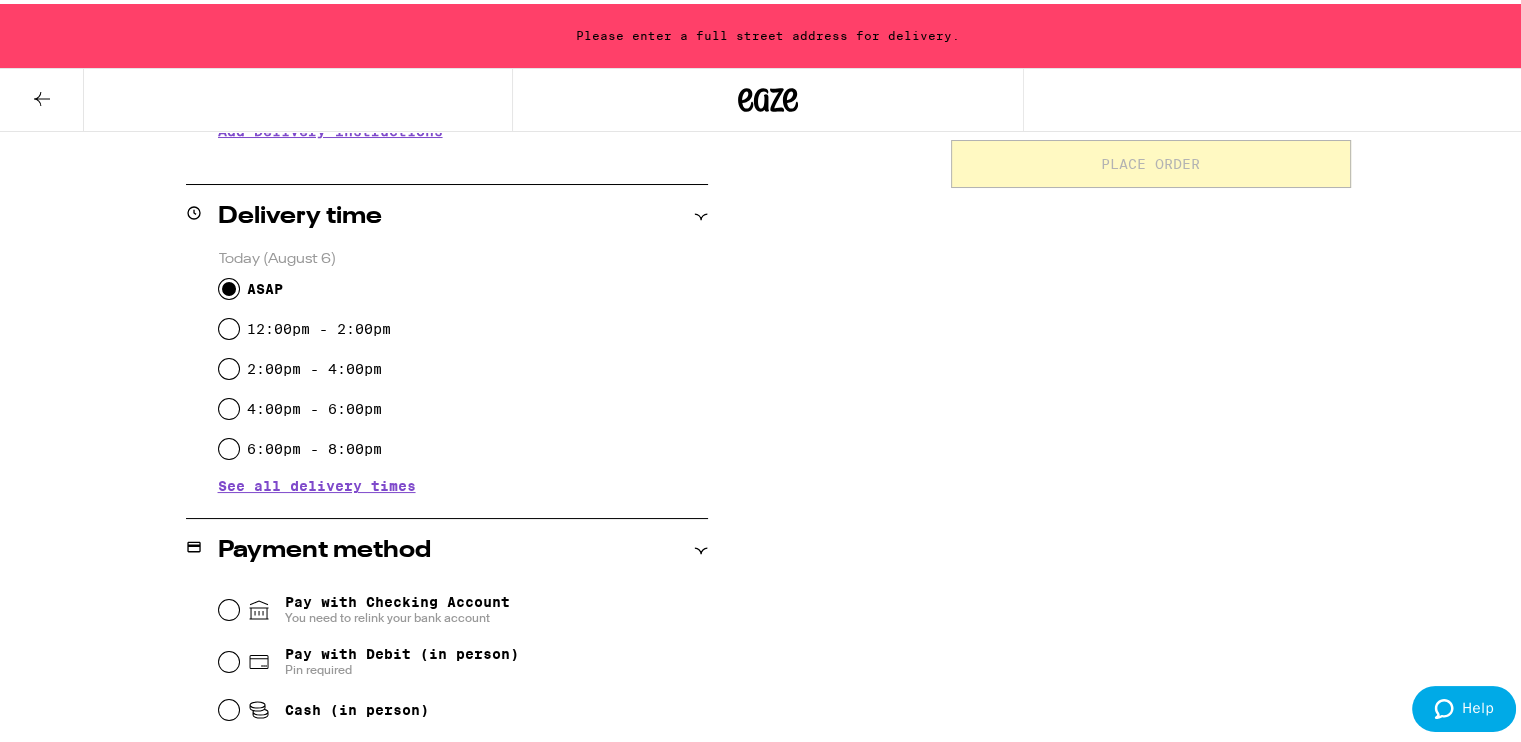 click on "ASAP" at bounding box center (229, 285) 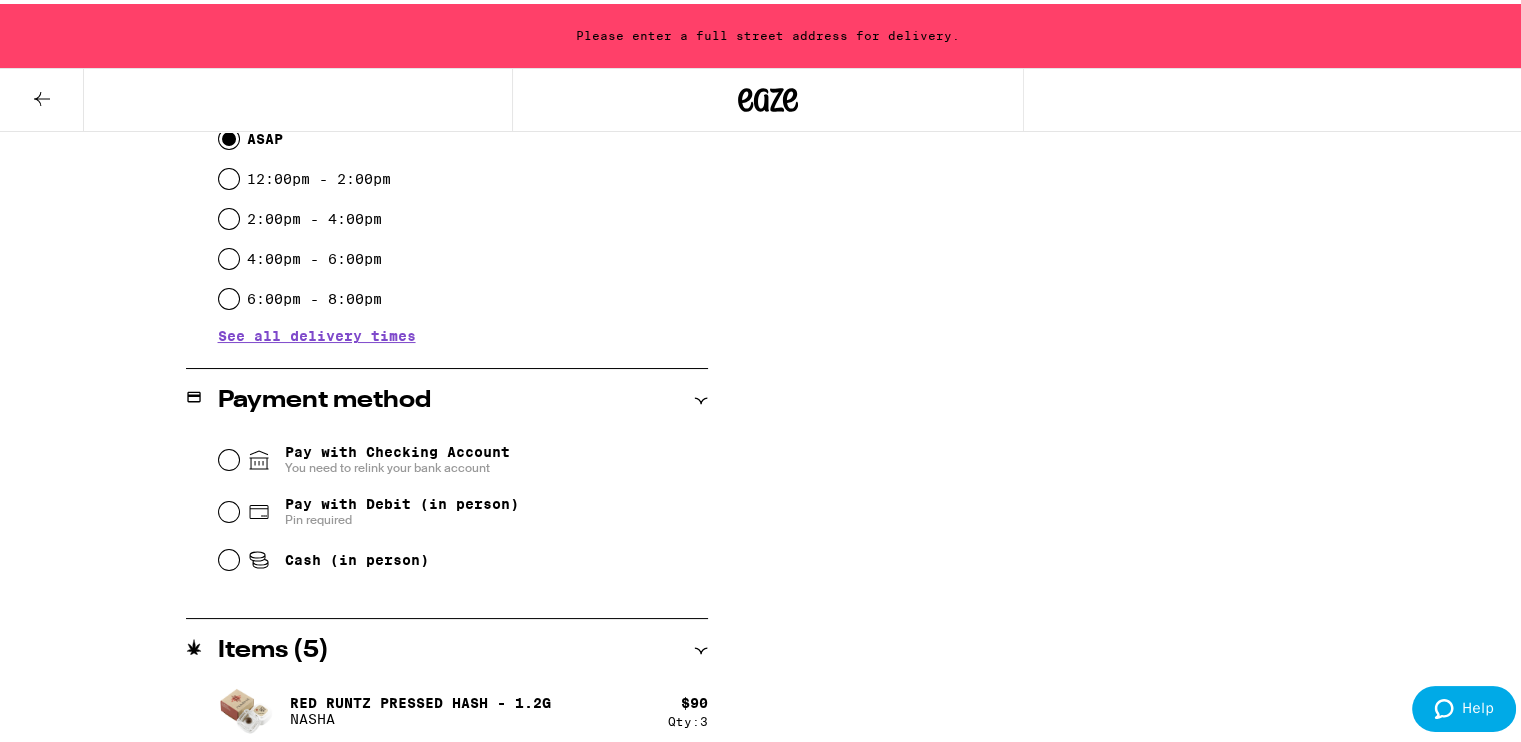 scroll, scrollTop: 684, scrollLeft: 0, axis: vertical 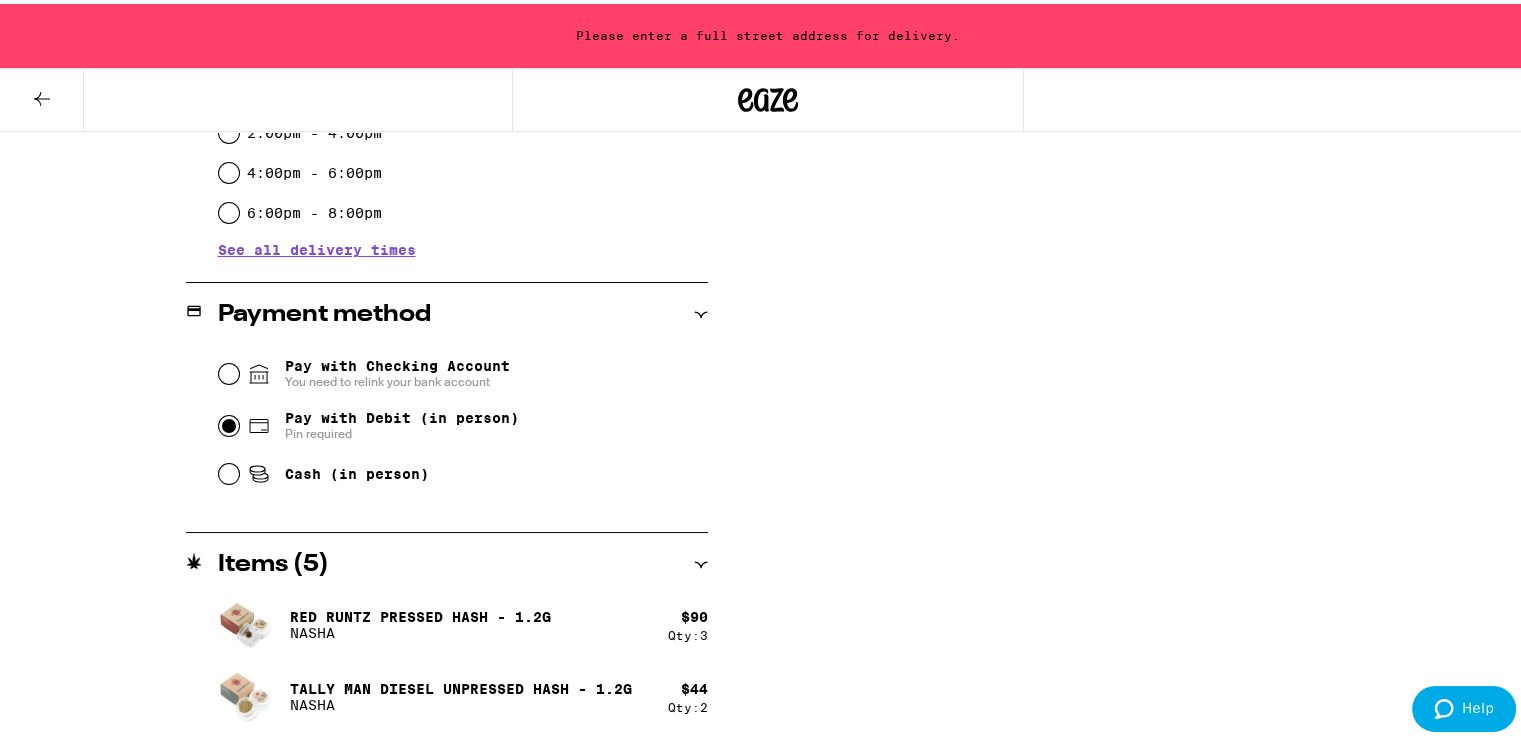 click on "Pay with Debit (in person) Pin required" at bounding box center [229, 422] 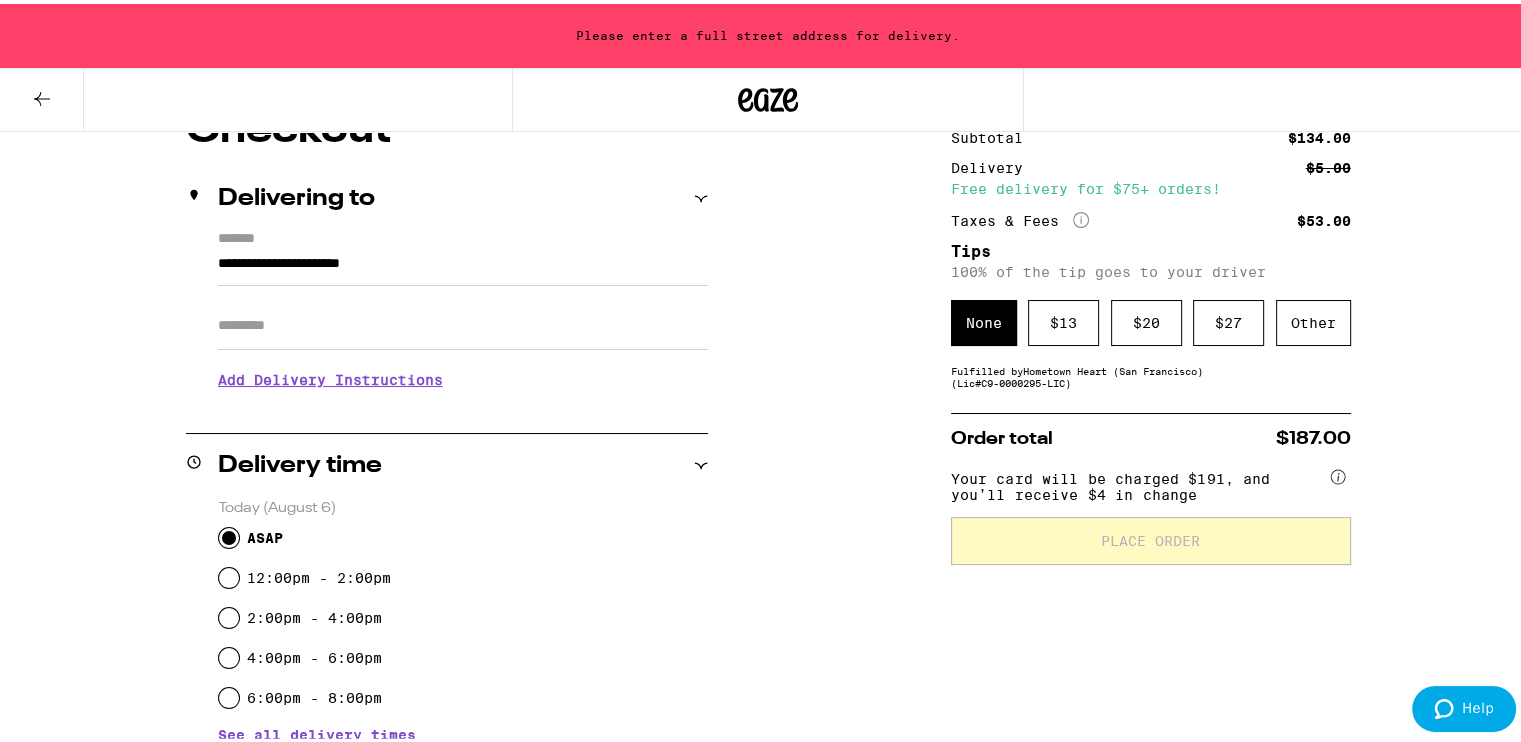 scroll, scrollTop: 0, scrollLeft: 0, axis: both 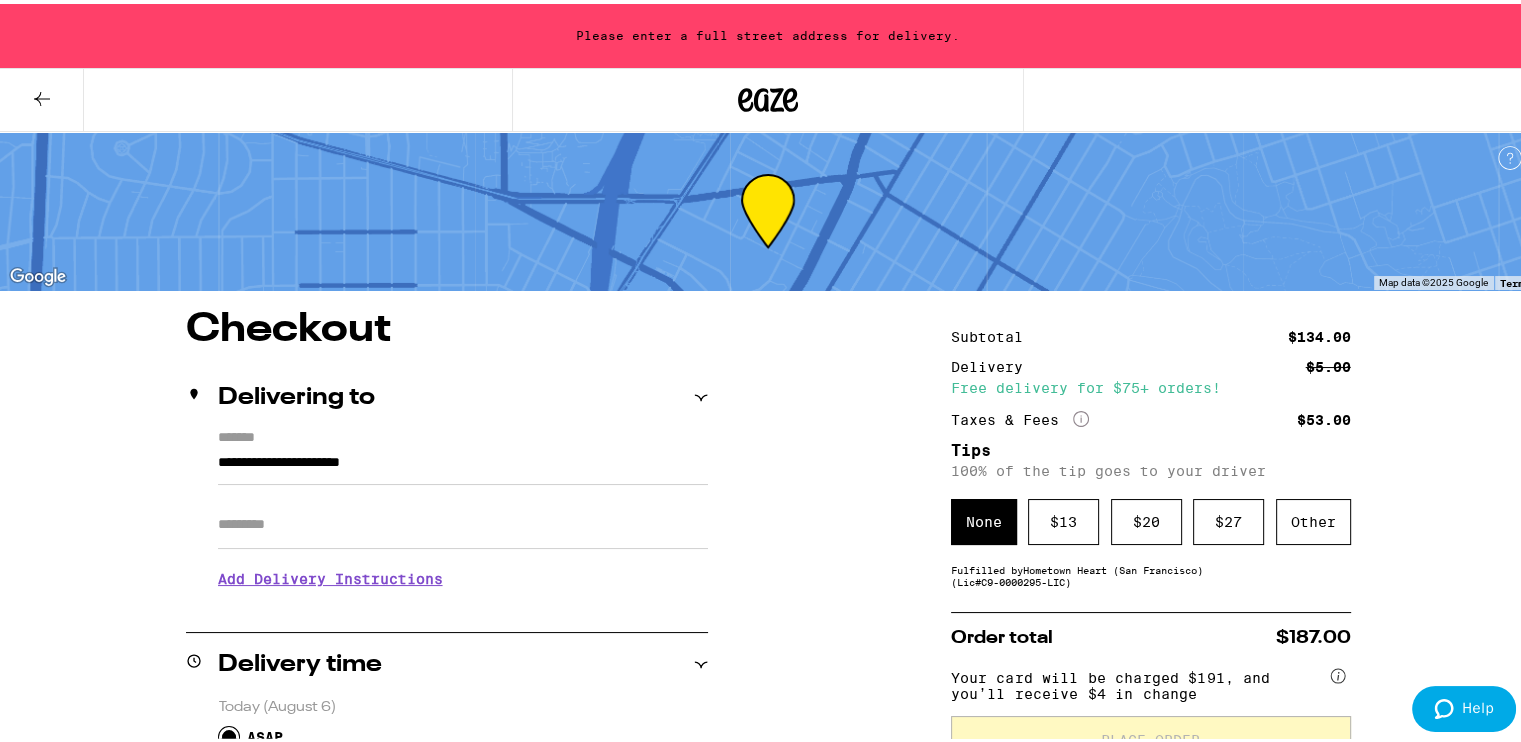 click on "**********" at bounding box center (463, 464) 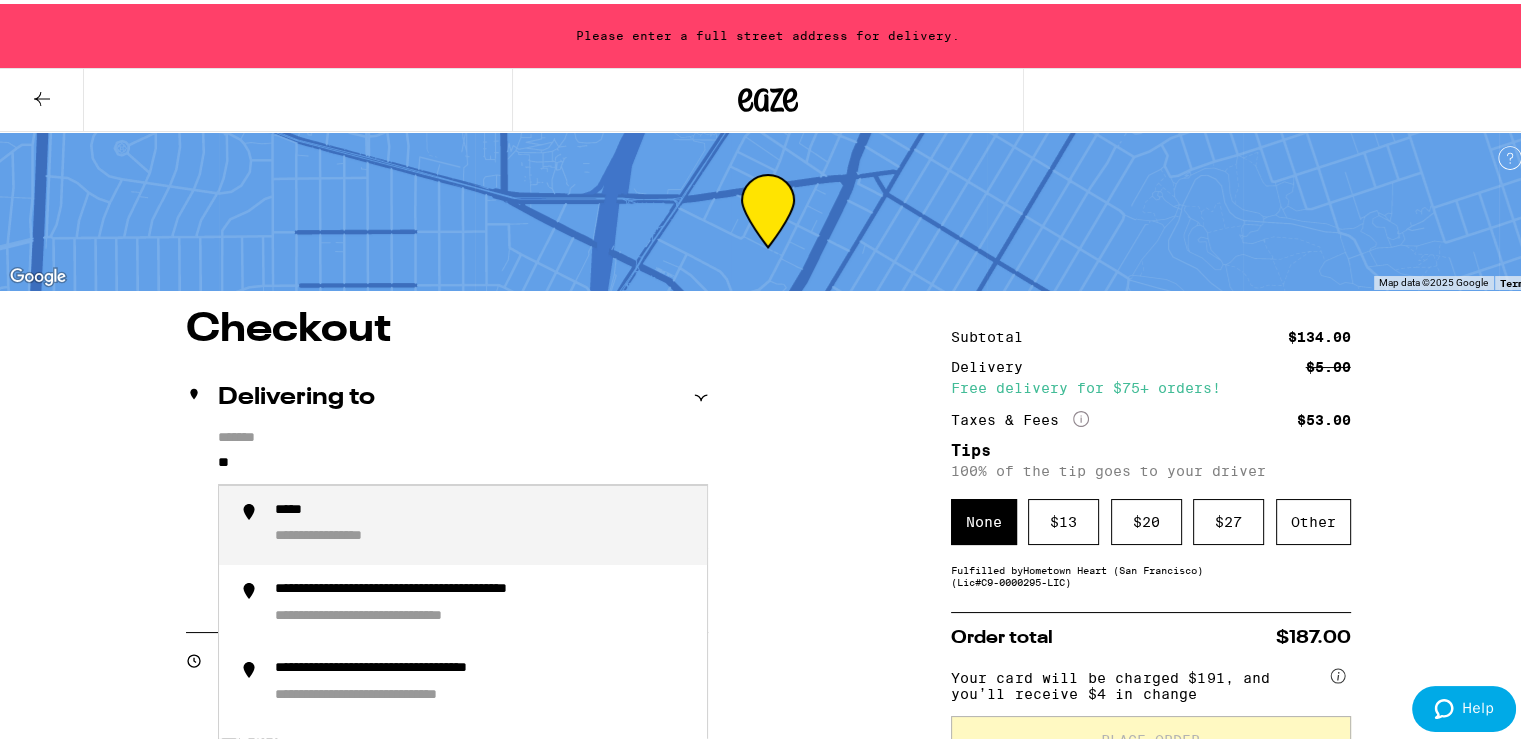 type on "*" 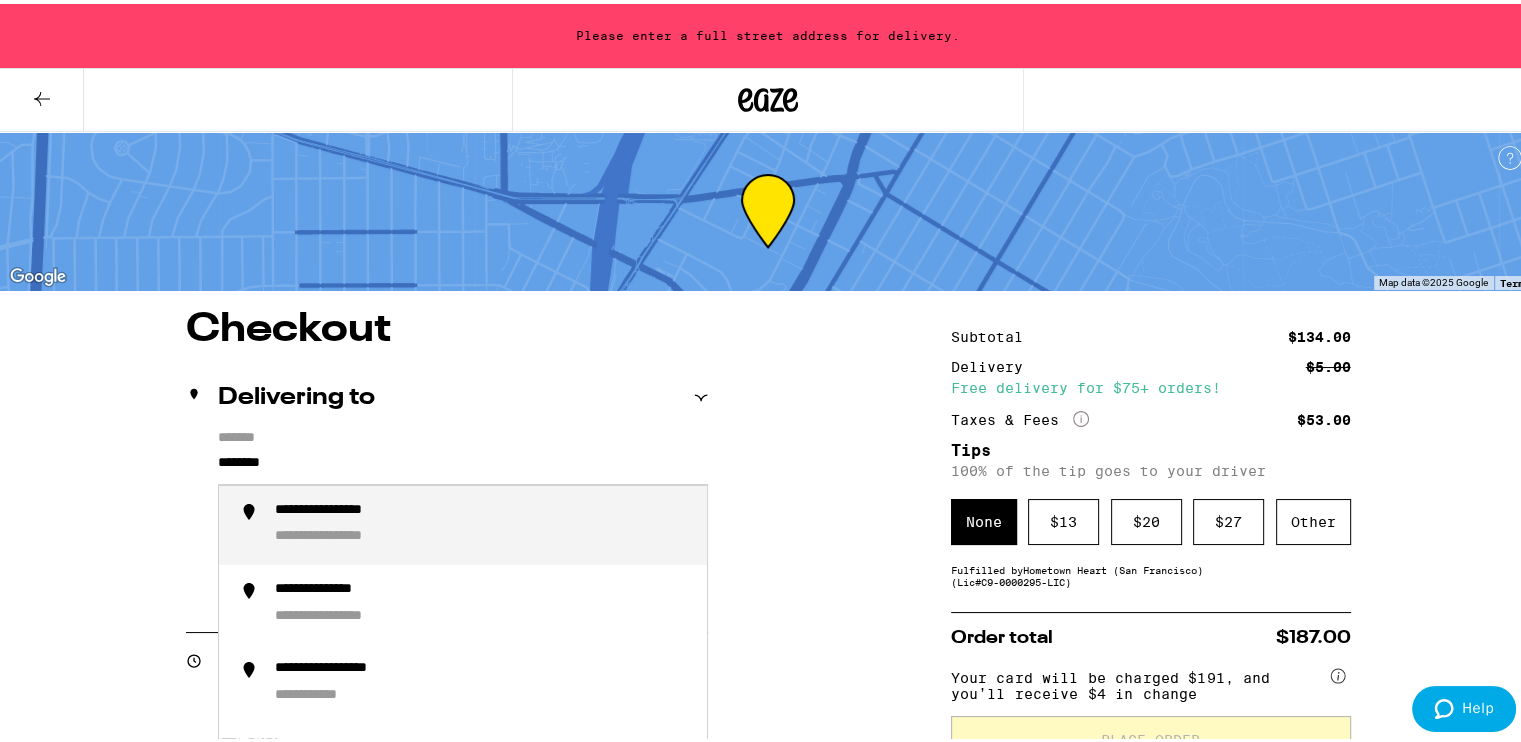 click on "**********" at bounding box center (483, 521) 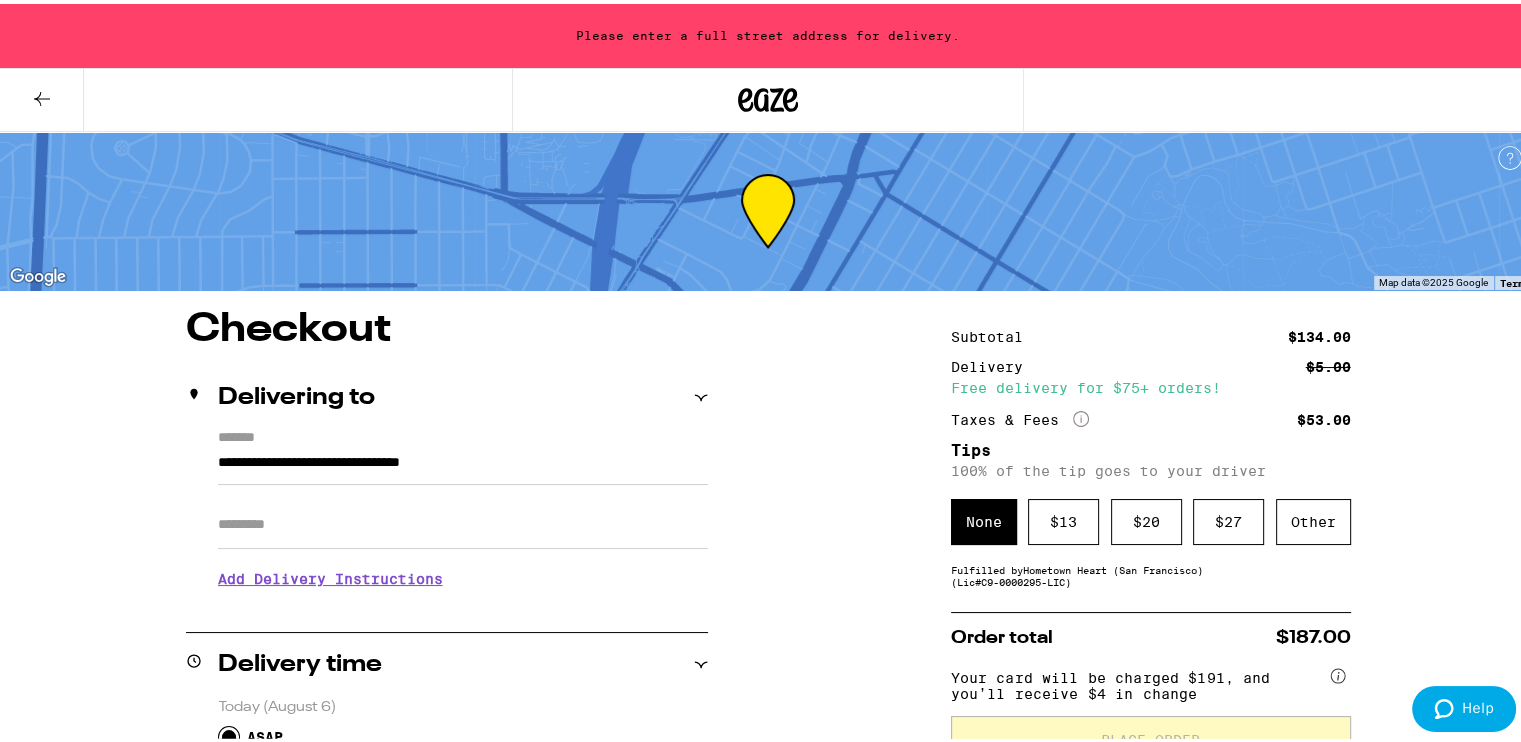 type on "**********" 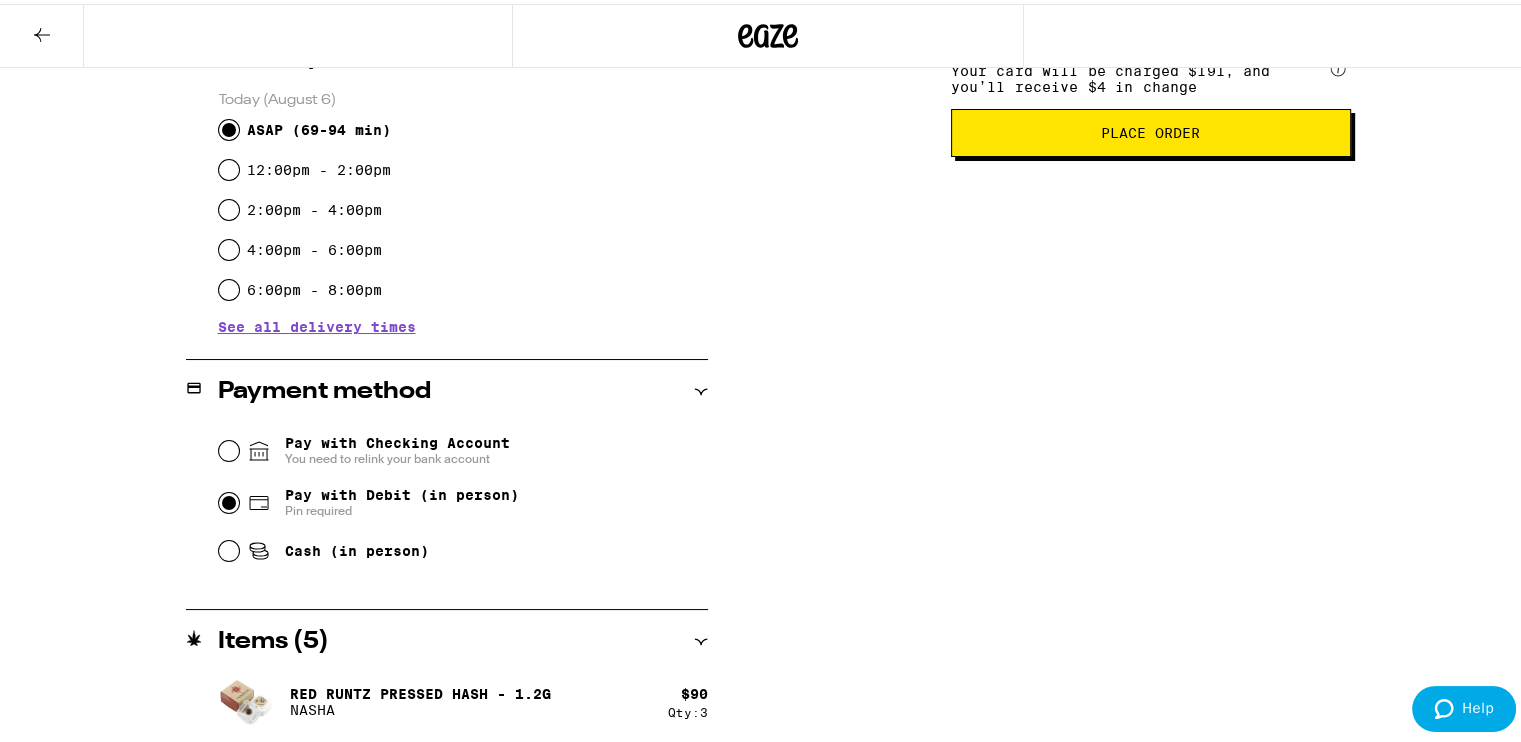 scroll, scrollTop: 556, scrollLeft: 0, axis: vertical 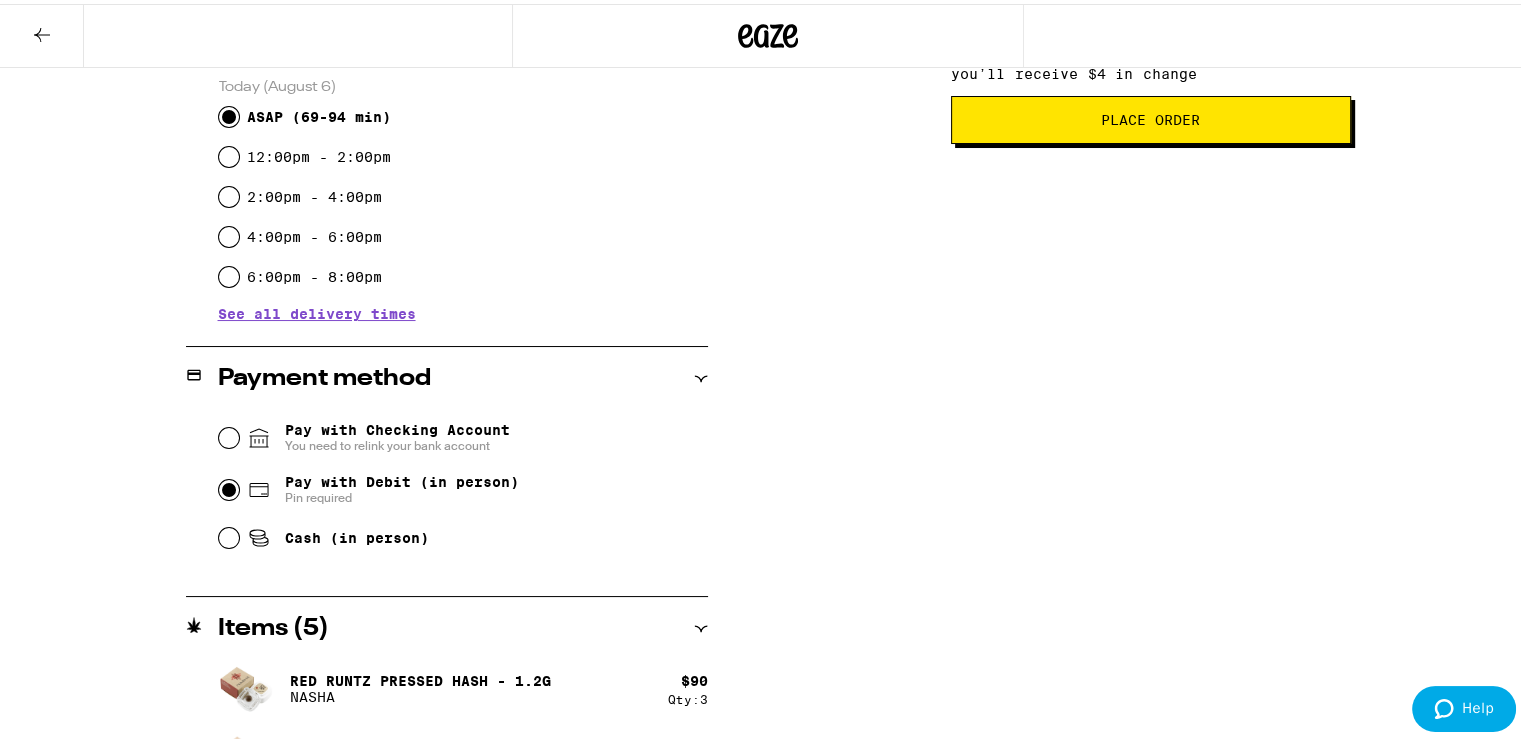 click on "ASAP (69-94 min)" at bounding box center [229, 113] 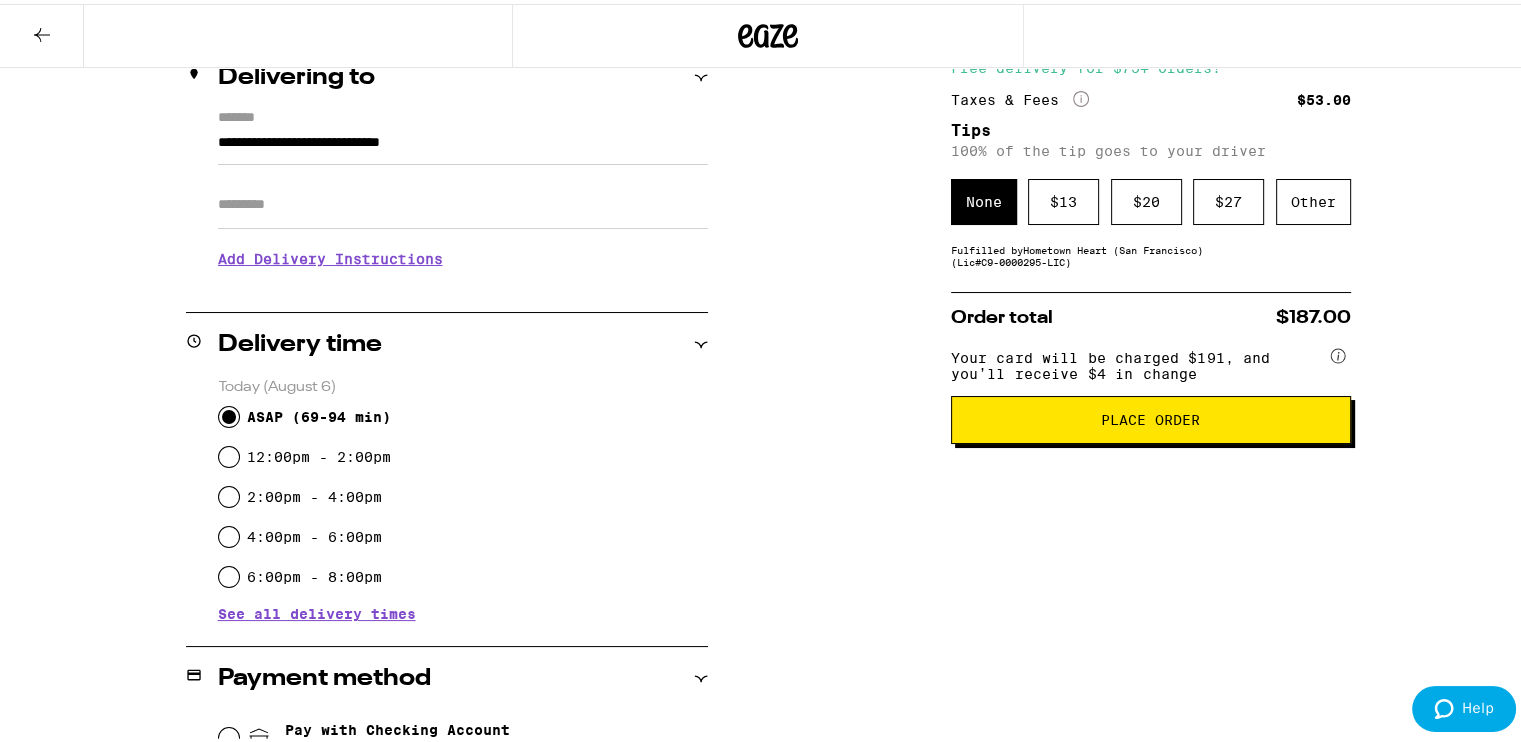 scroll, scrollTop: 256, scrollLeft: 0, axis: vertical 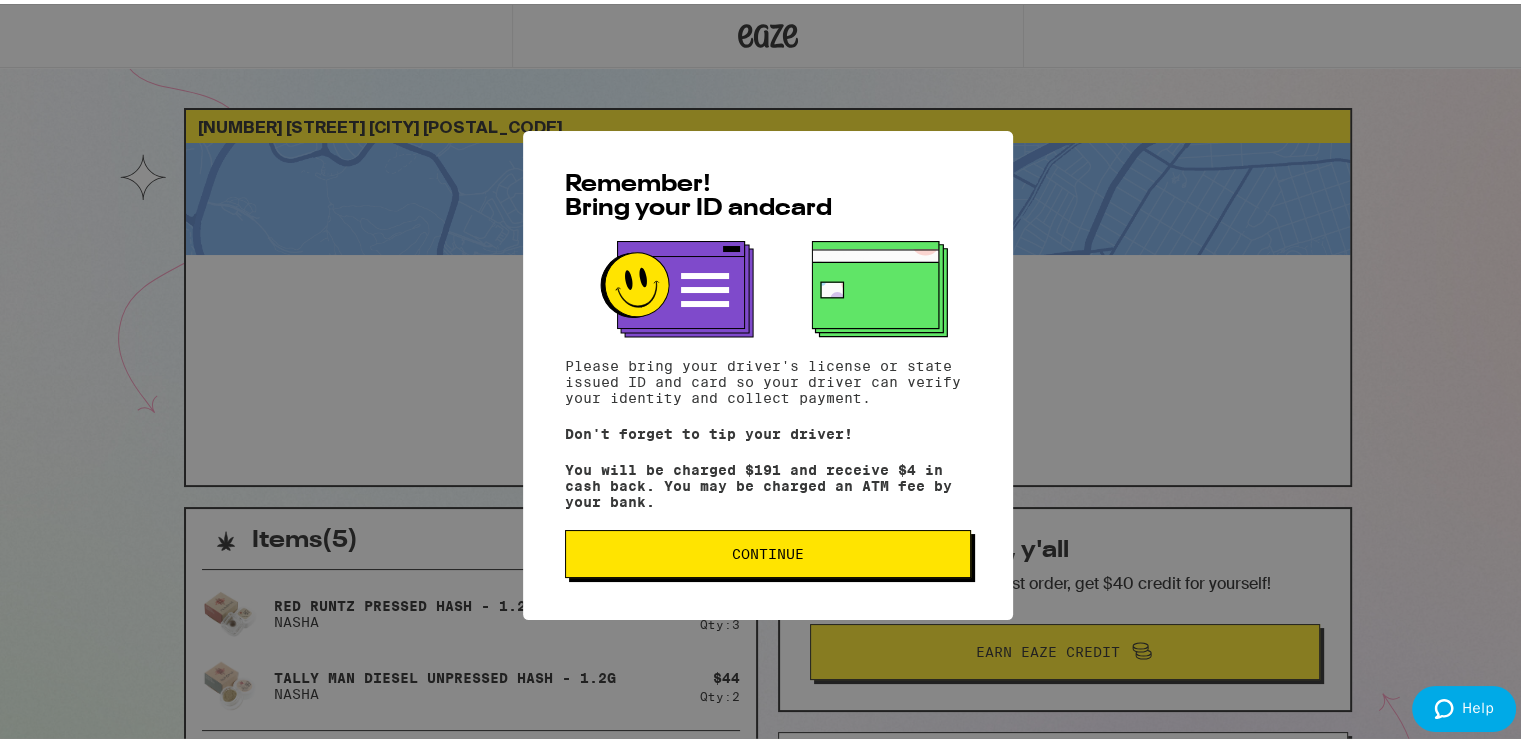 click on "Continue" at bounding box center (768, 550) 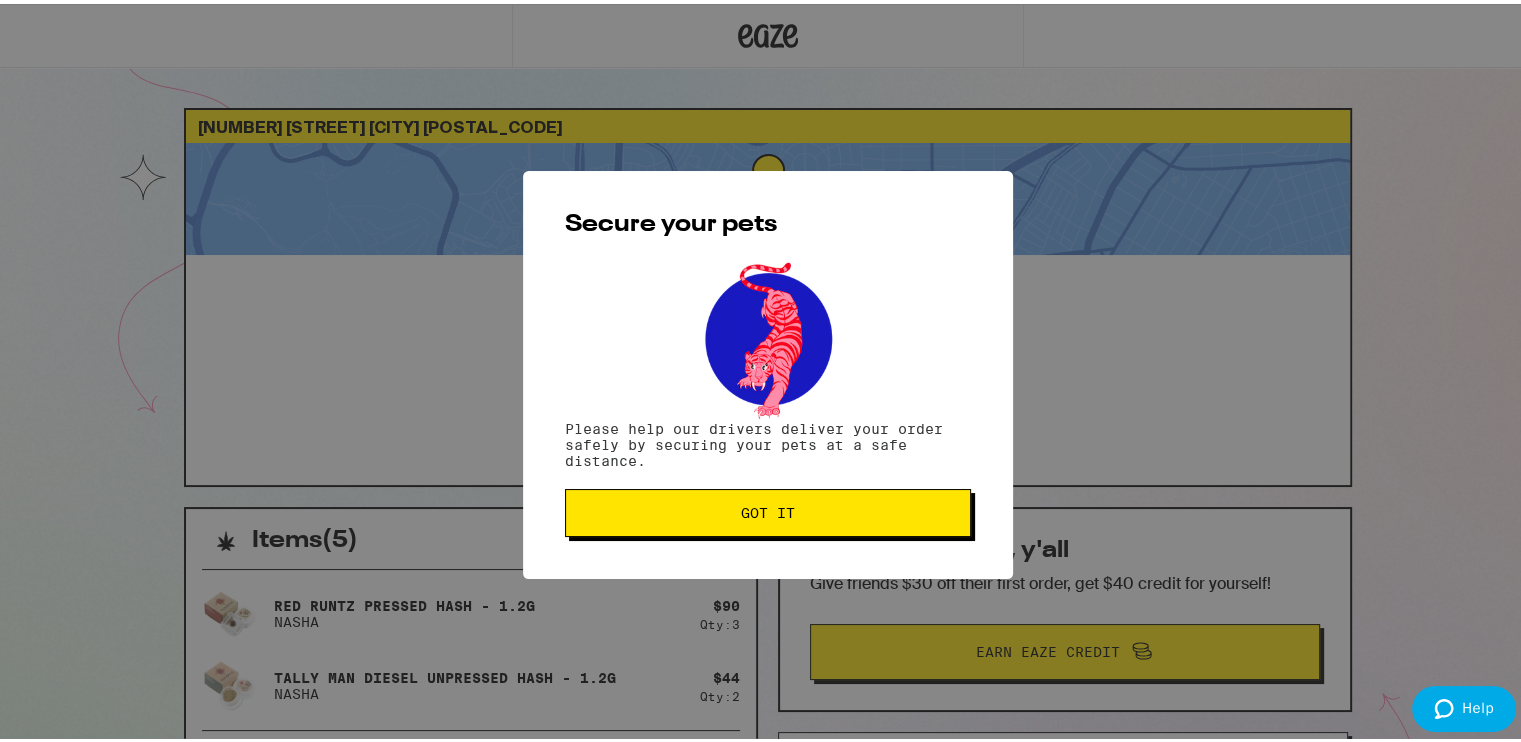 click on "Got it" at bounding box center [768, 509] 